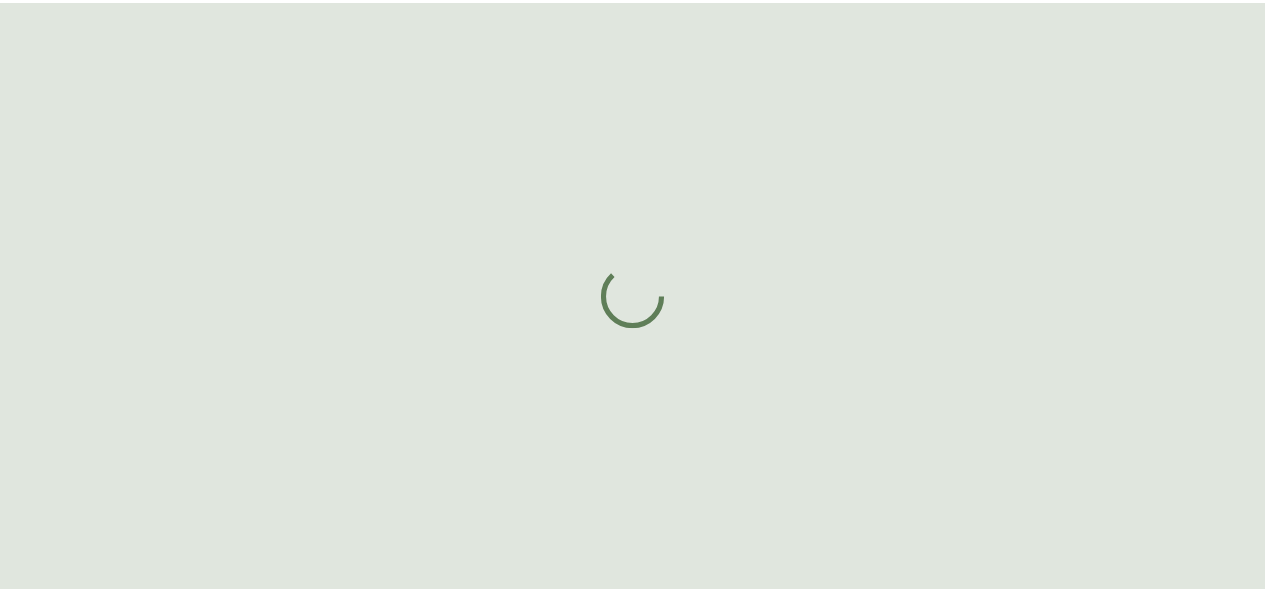 scroll, scrollTop: 0, scrollLeft: 0, axis: both 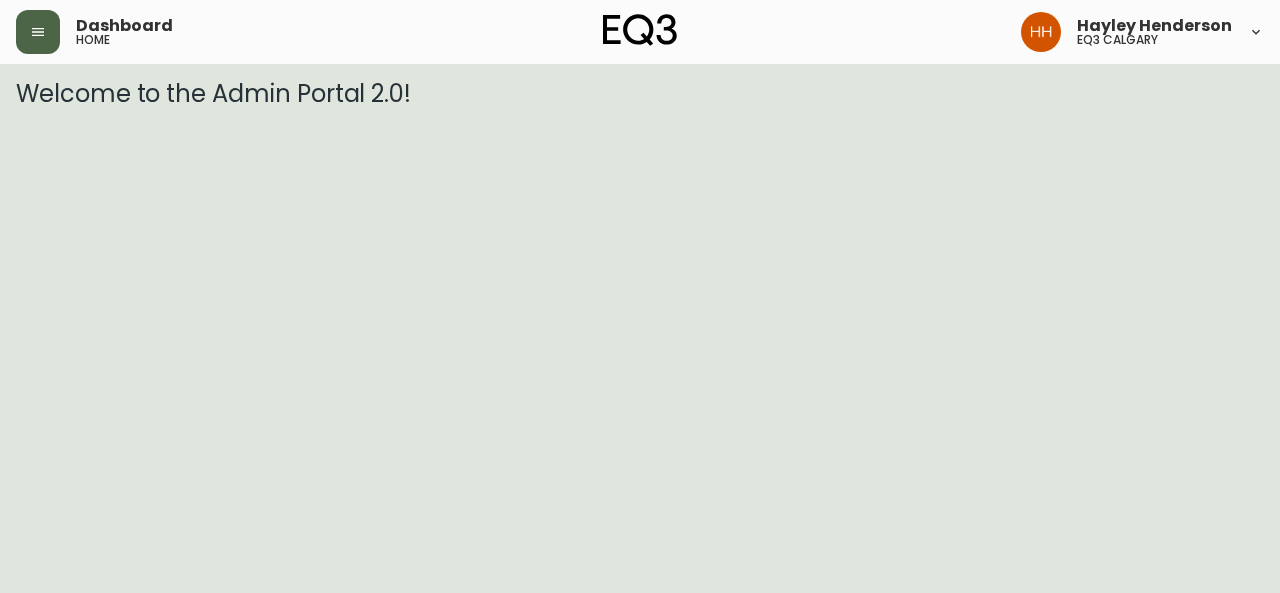click at bounding box center (38, 32) 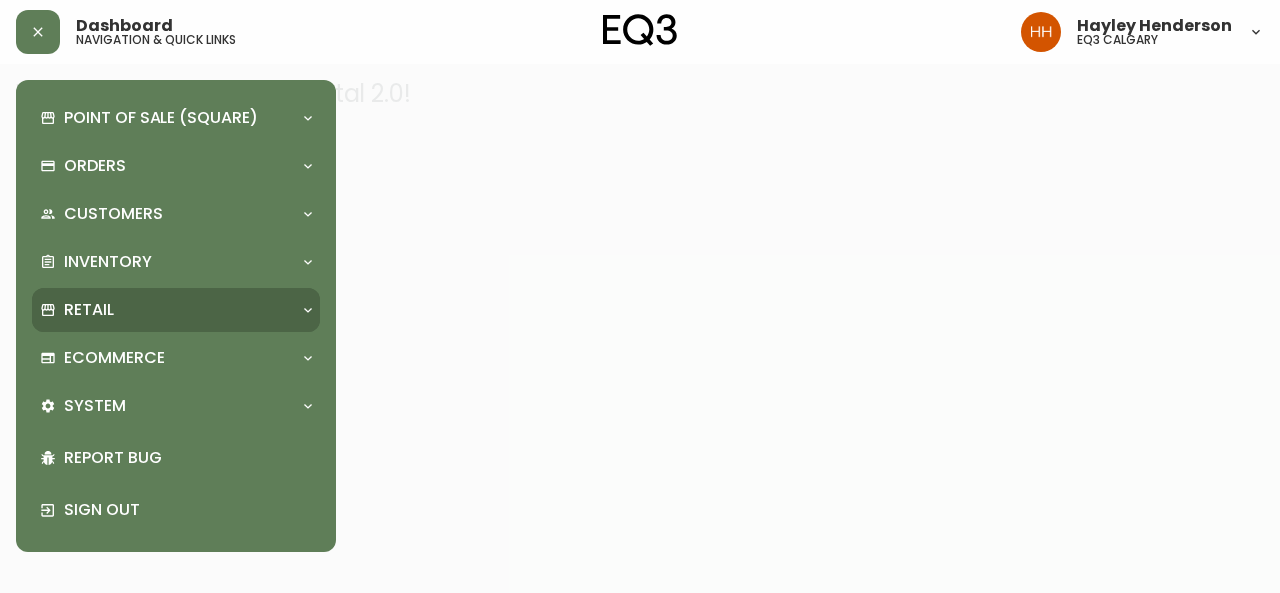 click on "Retail" at bounding box center (176, 310) 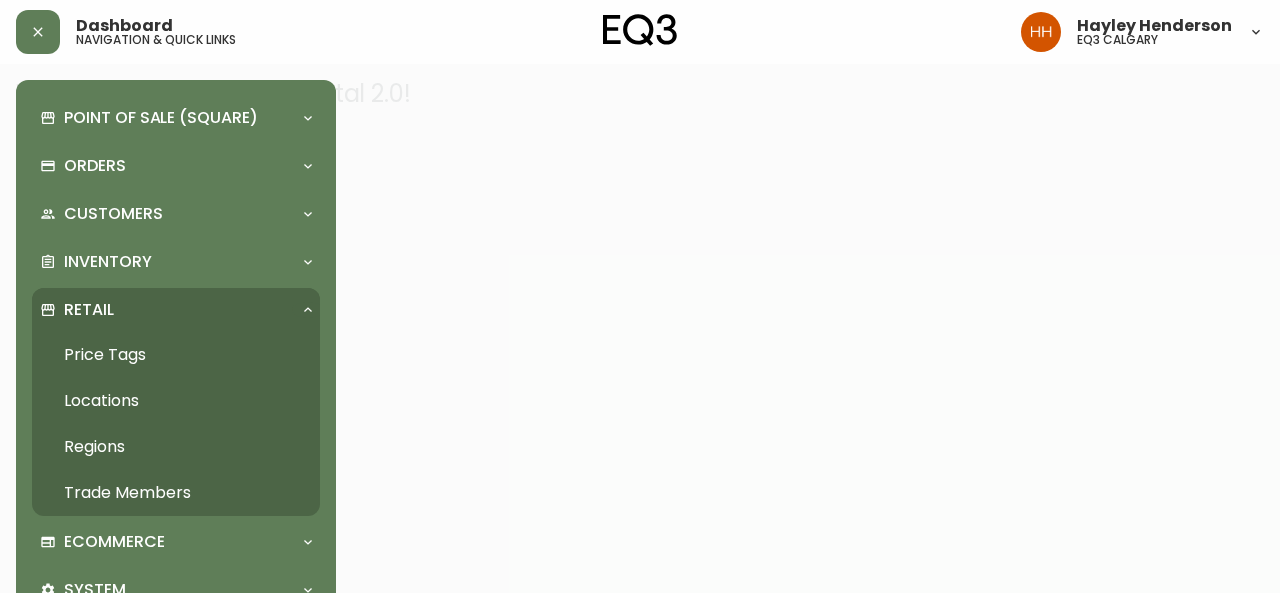 click on "Price Tags" at bounding box center [176, 355] 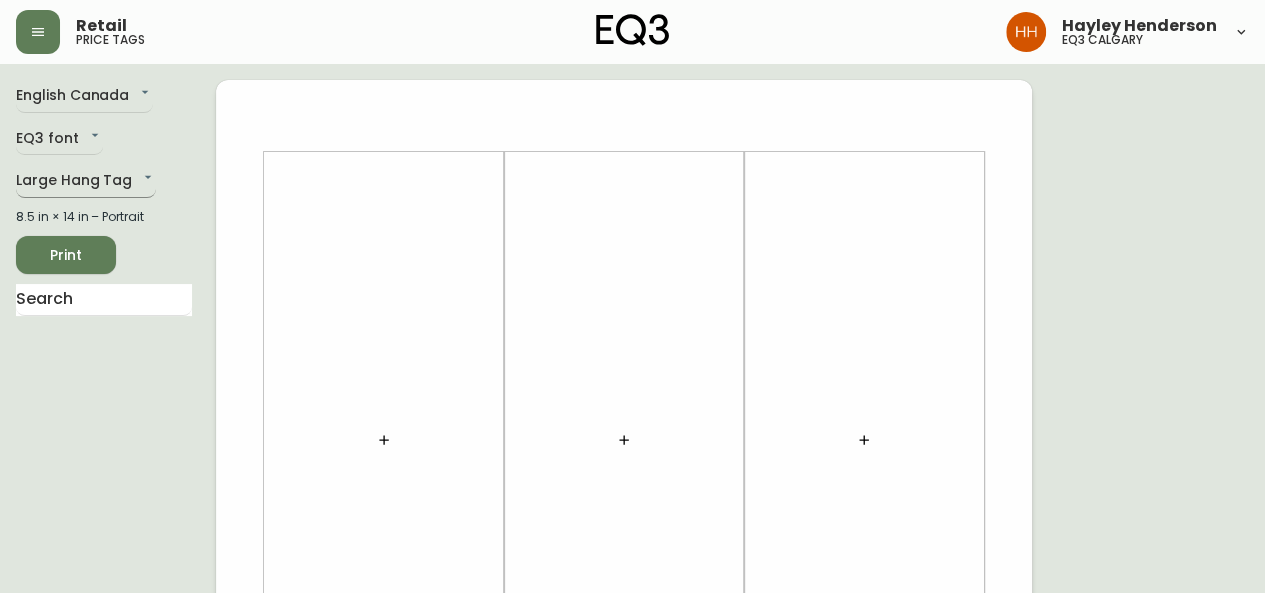 click on "Trade RepresentativE
English Canada en_CA EQ3 font EQ3 Large Hang Tag large 8.5 in × 14 in – Portrait Print" at bounding box center (632, 712) 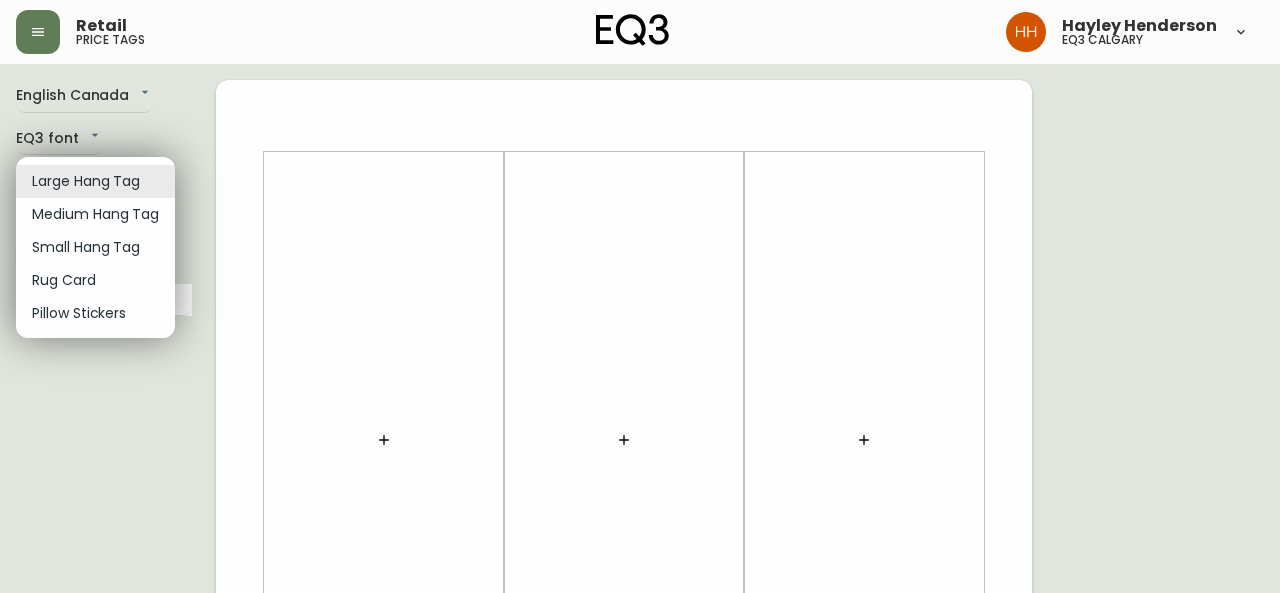 click on "Small Hang Tag" at bounding box center (95, 247) 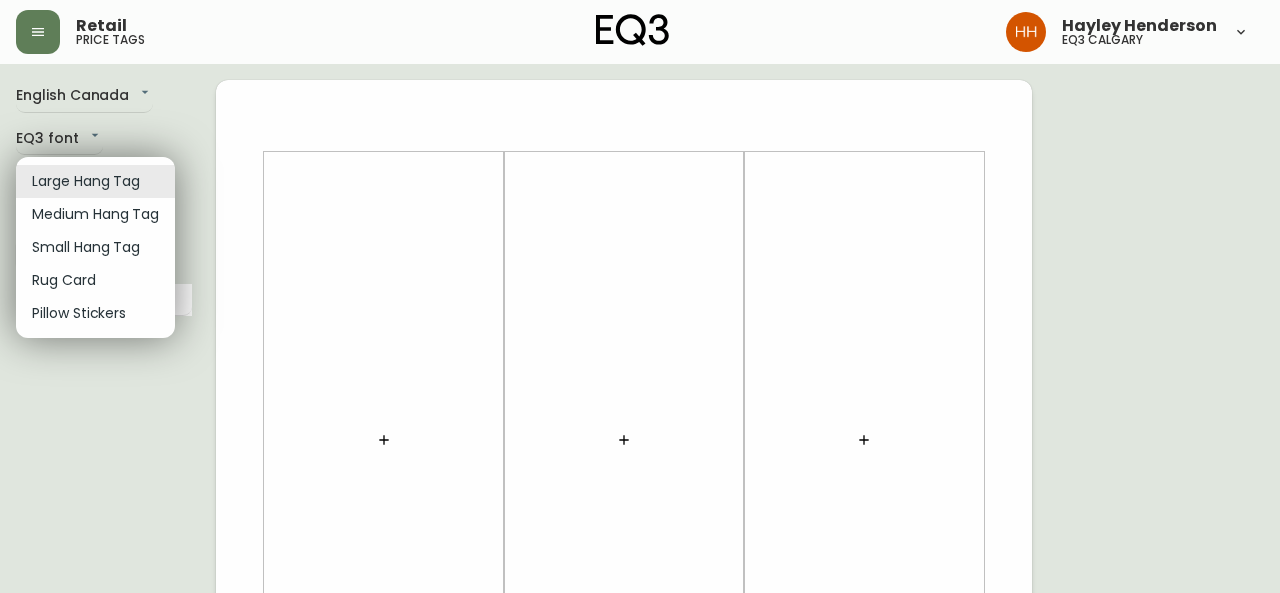 type on "small" 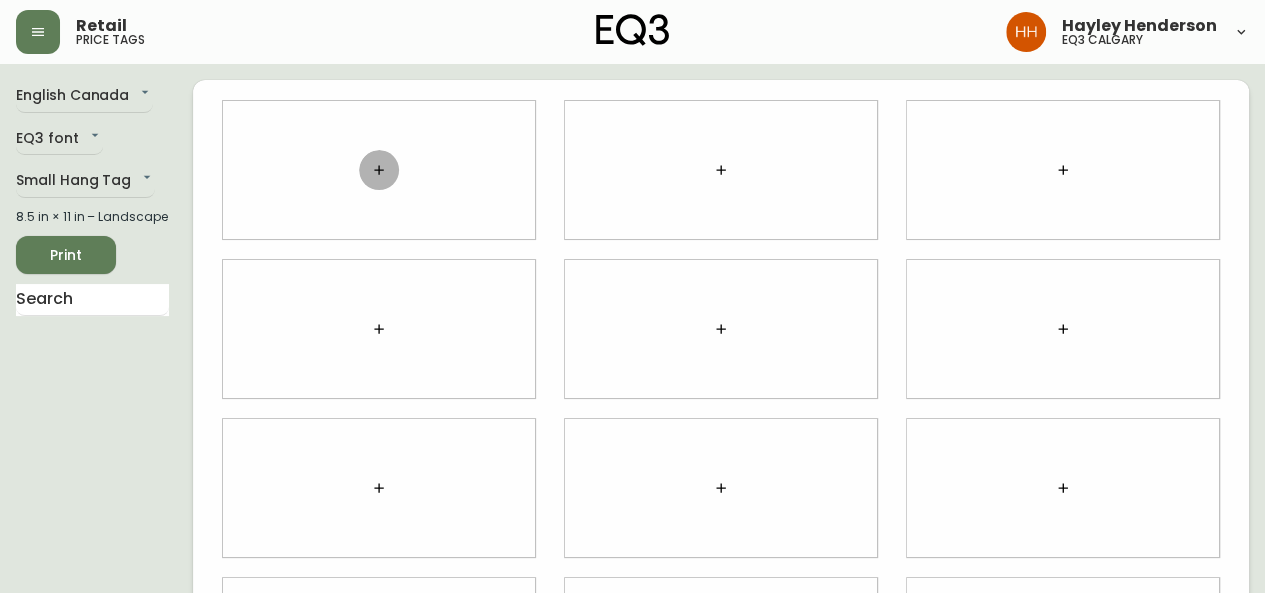 click at bounding box center (379, 170) 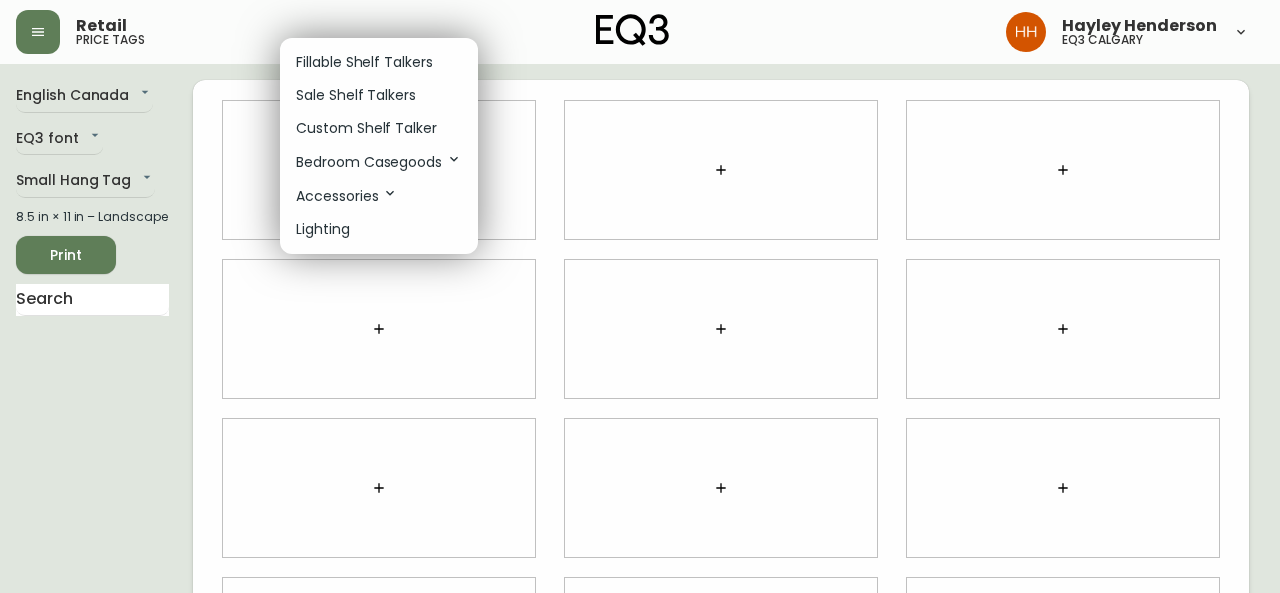 click on "Custom Shelf Talker" at bounding box center [366, 128] 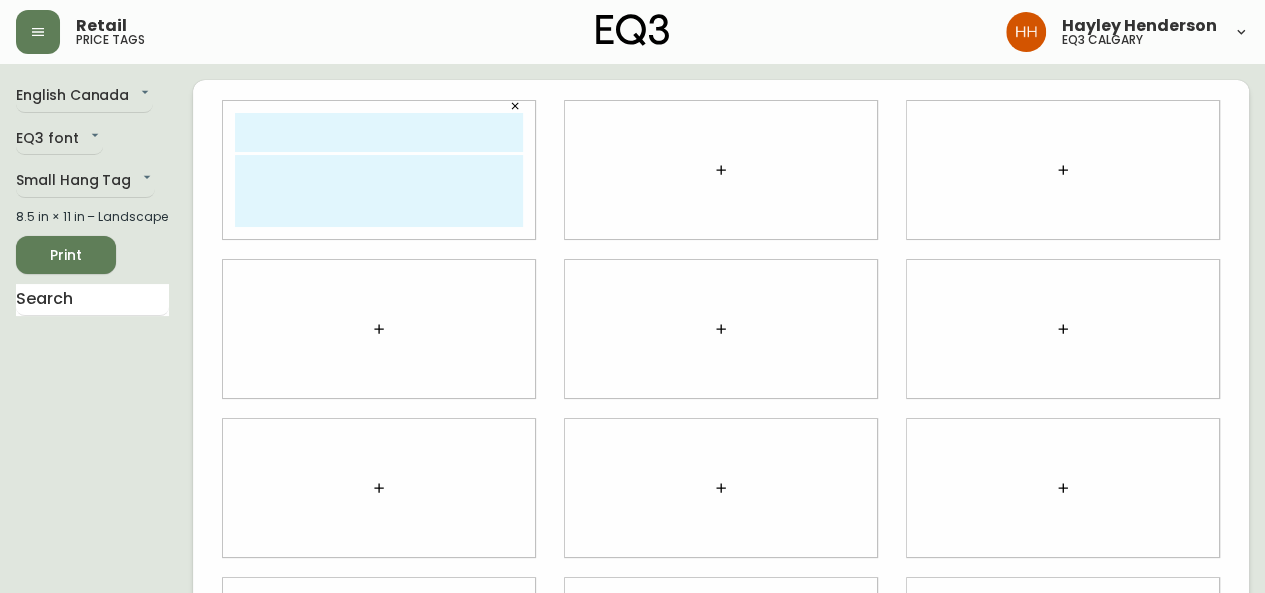 click at bounding box center (379, 132) 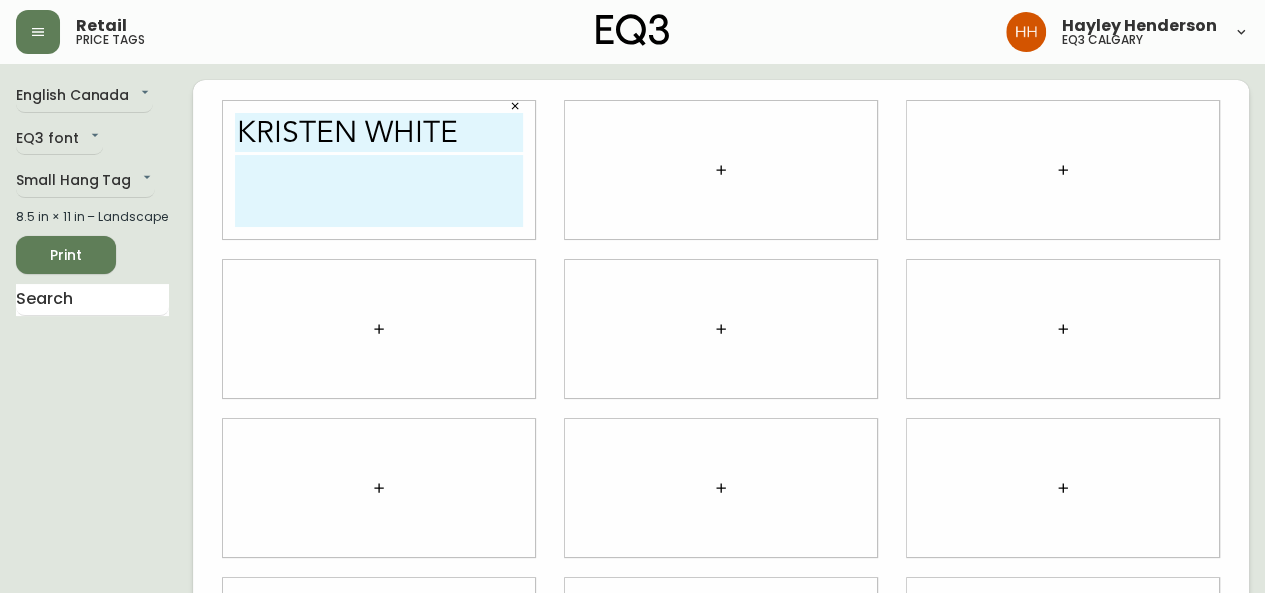 type on "kristen white" 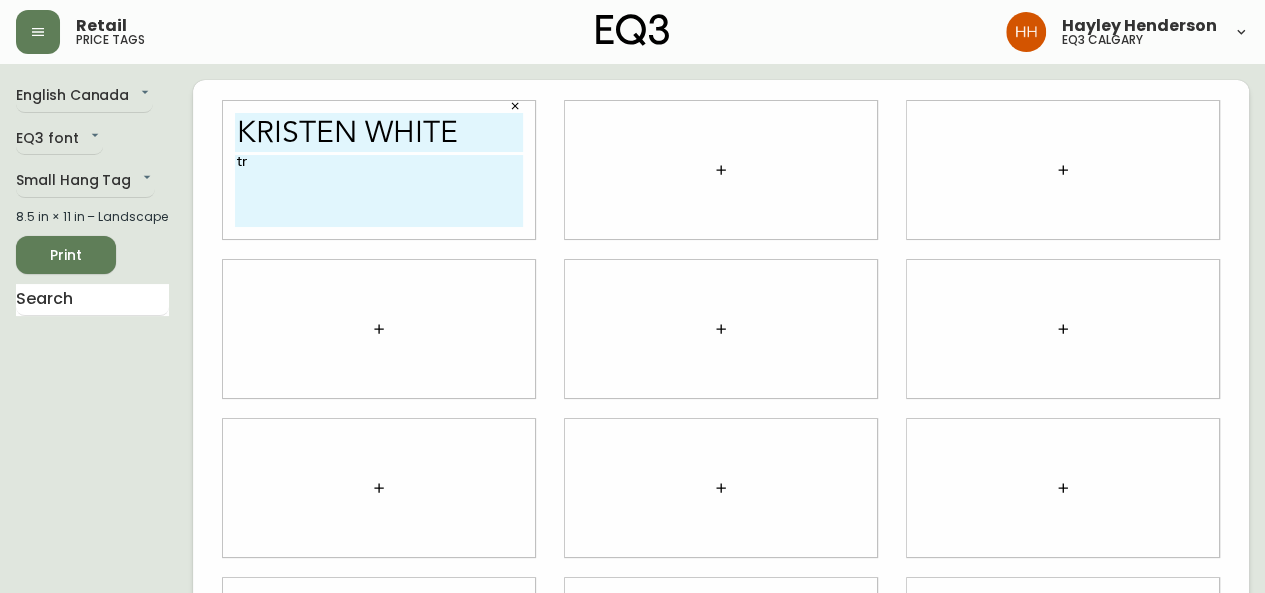 type on "t" 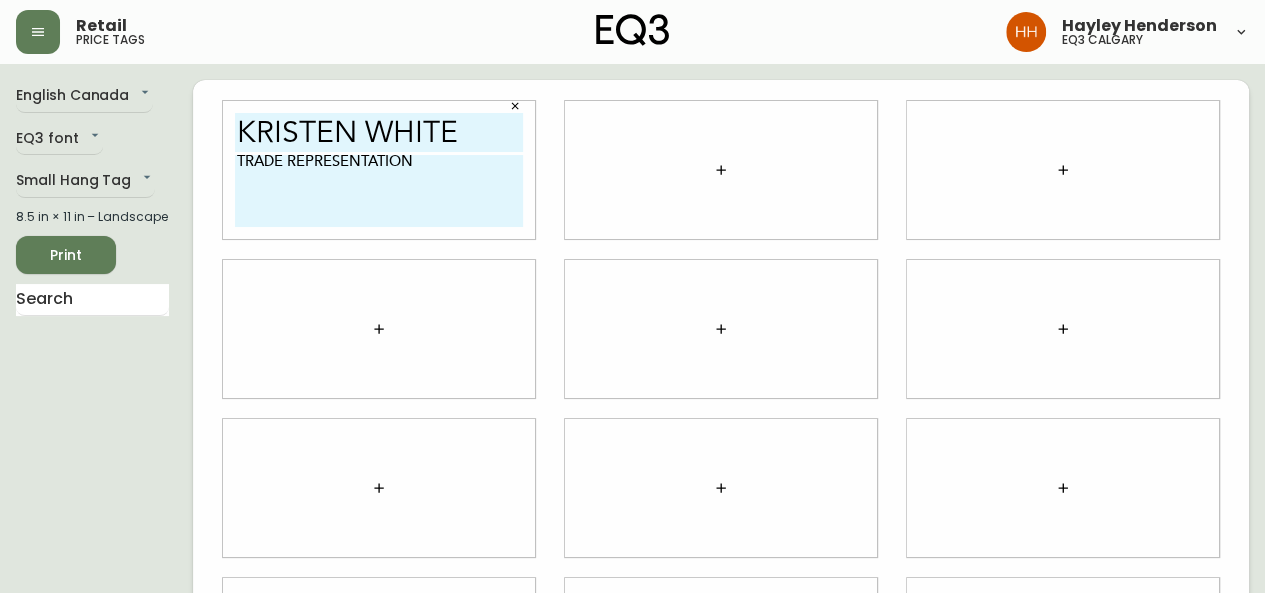 drag, startPoint x: 290, startPoint y: 153, endPoint x: 202, endPoint y: 170, distance: 89.62701 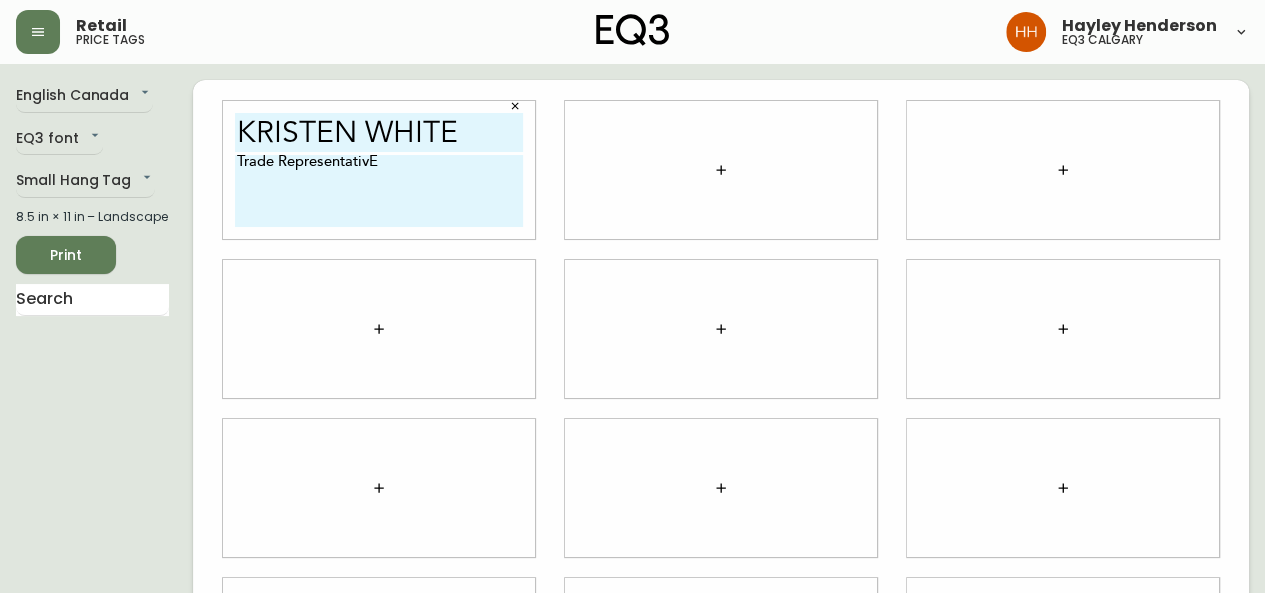 drag, startPoint x: 272, startPoint y: 156, endPoint x: 244, endPoint y: 155, distance: 28.01785 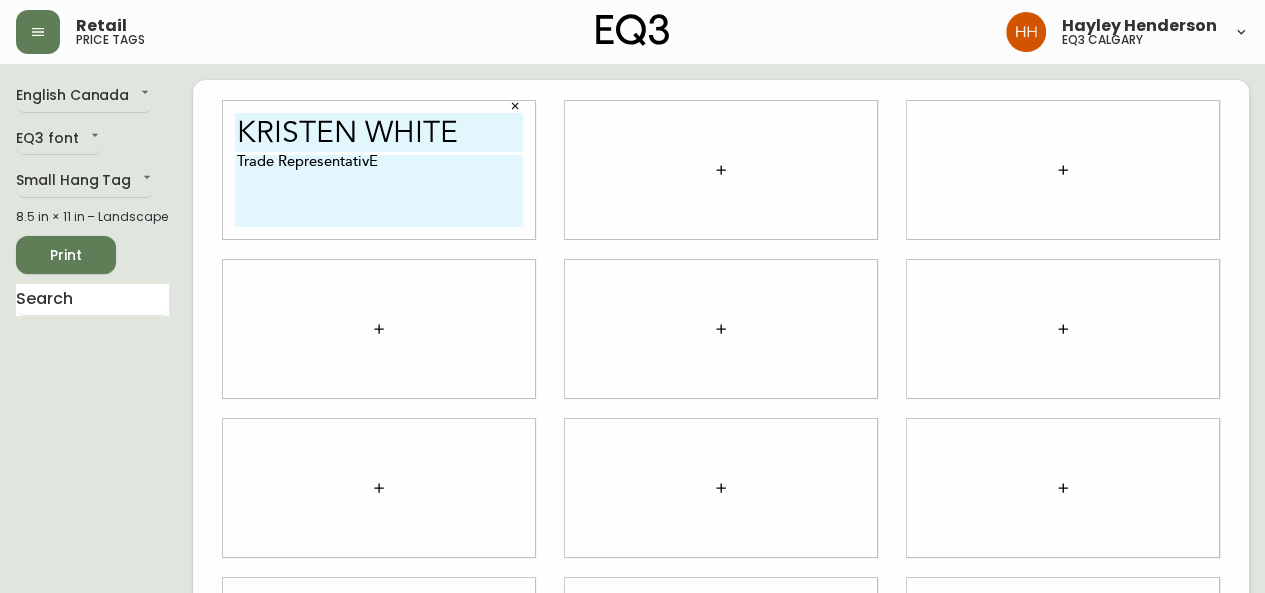 click on "Trade RepresentativE" at bounding box center [379, 191] 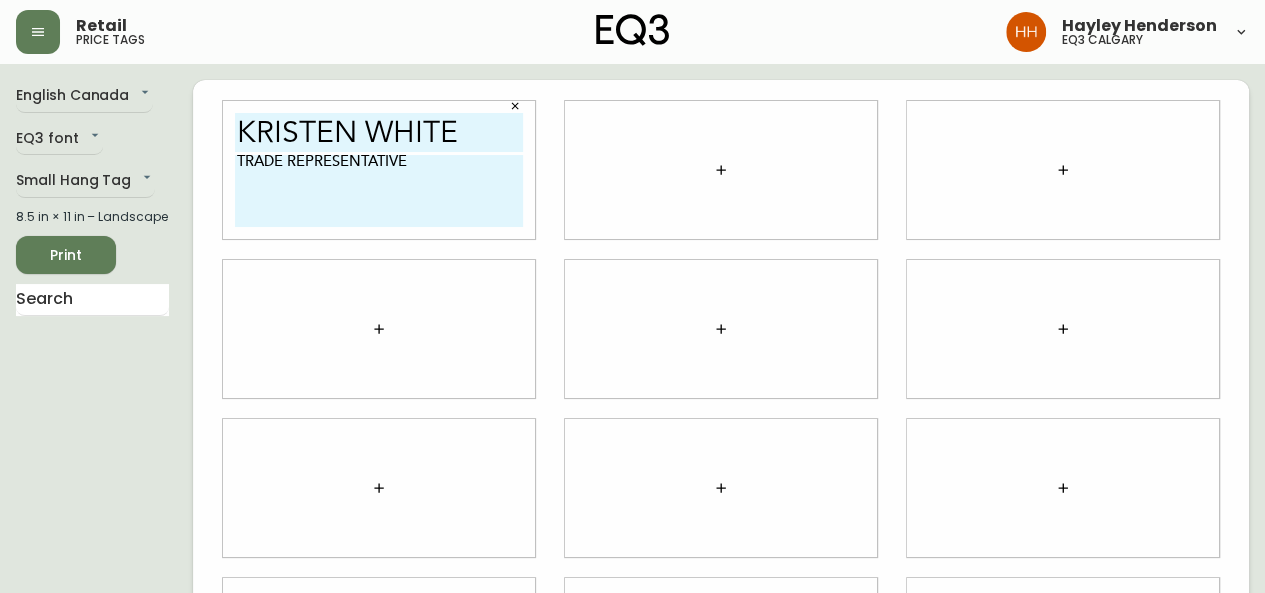 click at bounding box center [721, 170] 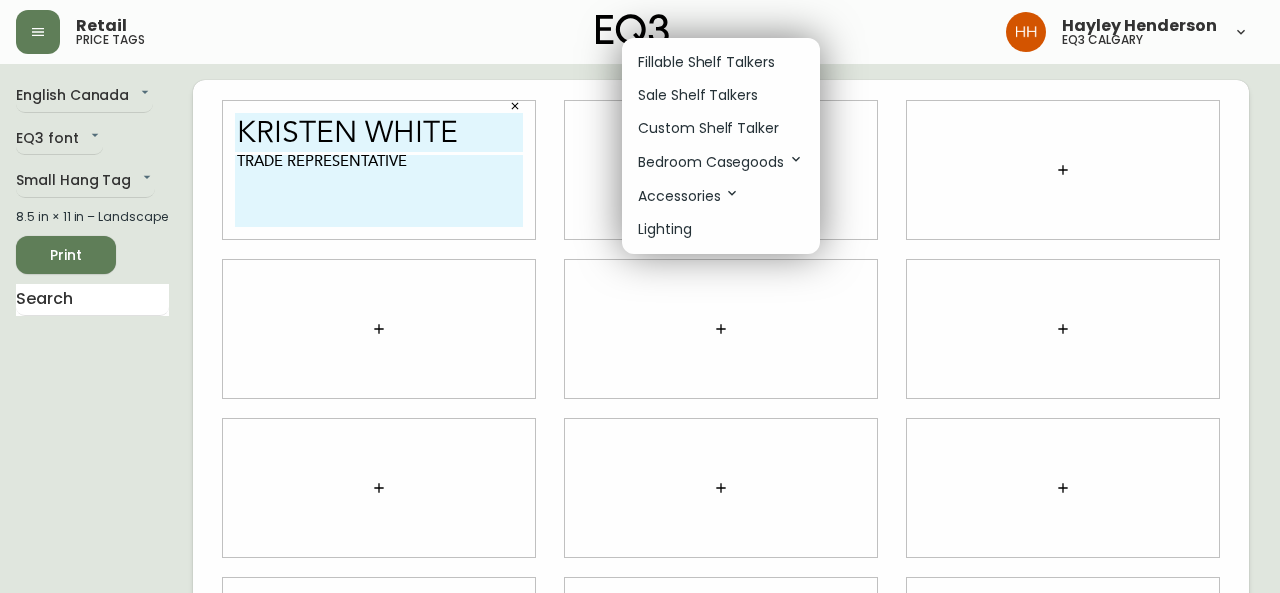 click at bounding box center [640, 296] 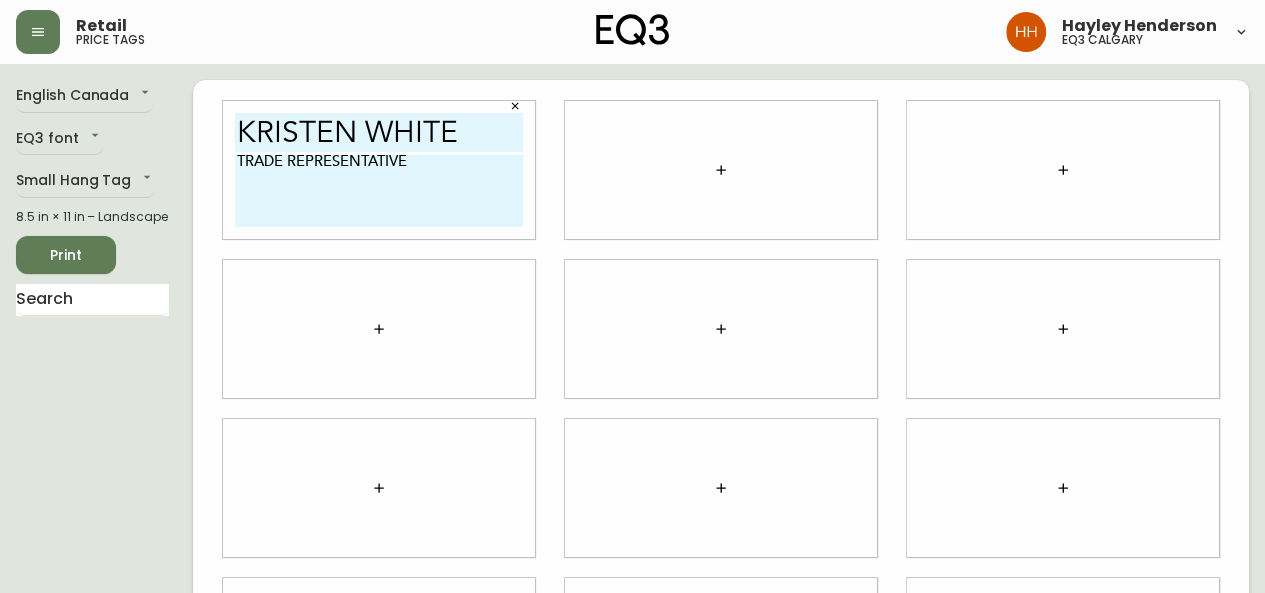 click on "TRADE REPRESENTATIVE" at bounding box center [379, 191] 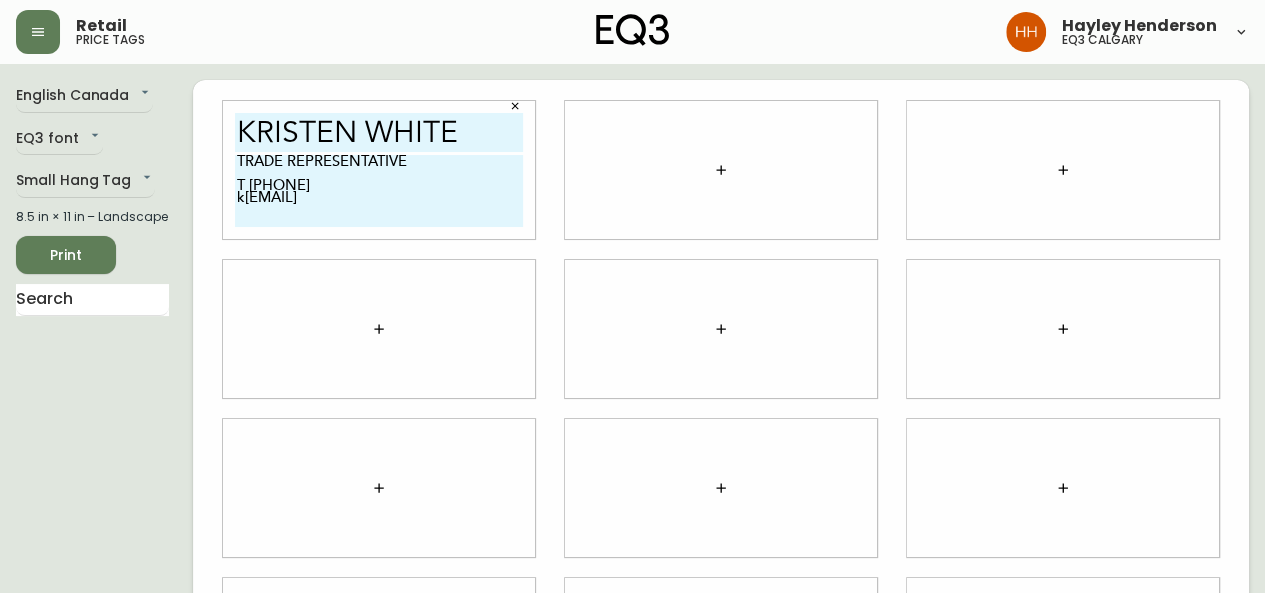 scroll, scrollTop: 0, scrollLeft: 0, axis: both 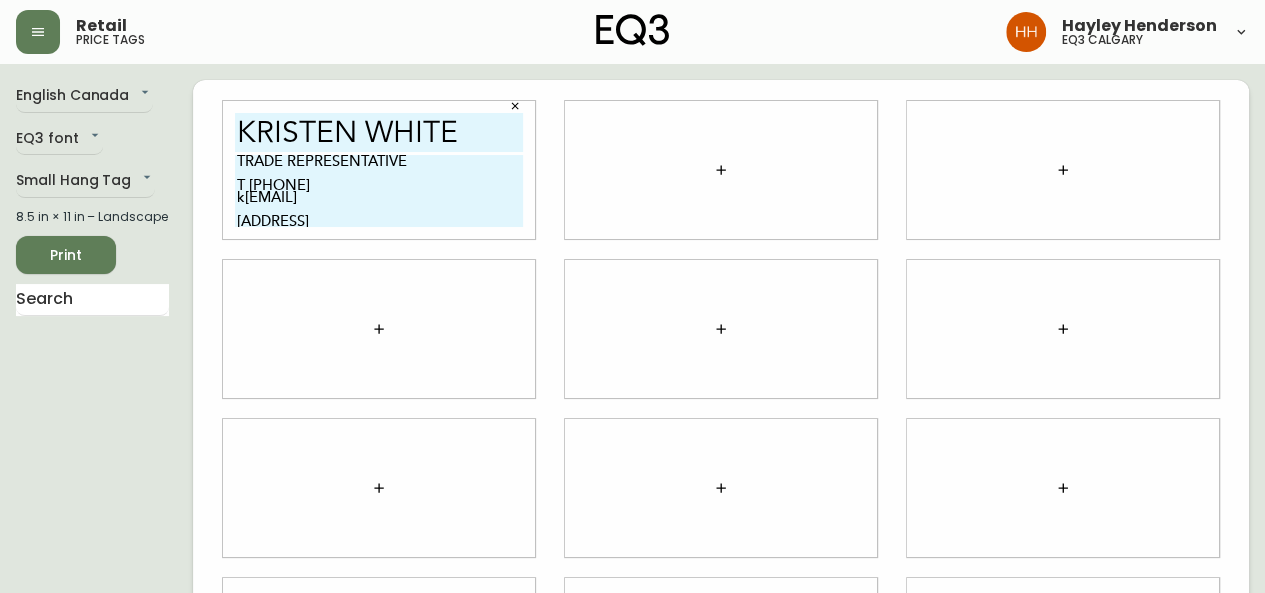 click on "kristen white TRADE REPRESENTATIVE
T [PHONE]
k[EMAIL]
[ADDRESS]" at bounding box center [379, 170] 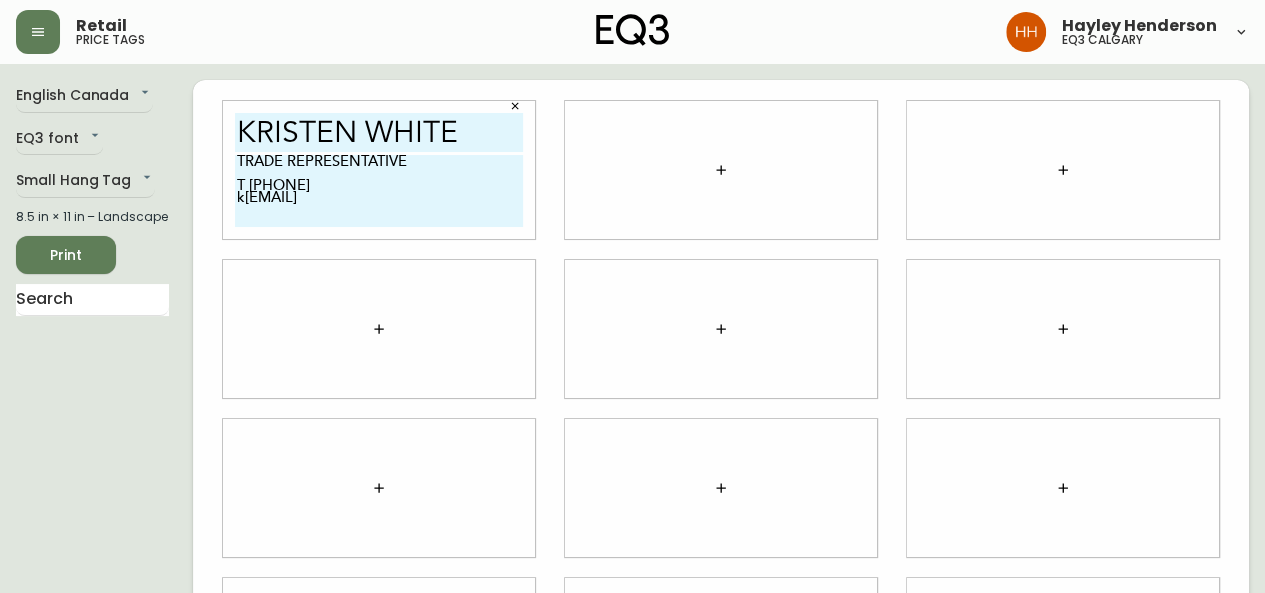 click on "TRADE REPRESENTATIVE
T [PHONE]
k[EMAIL]" at bounding box center [379, 191] 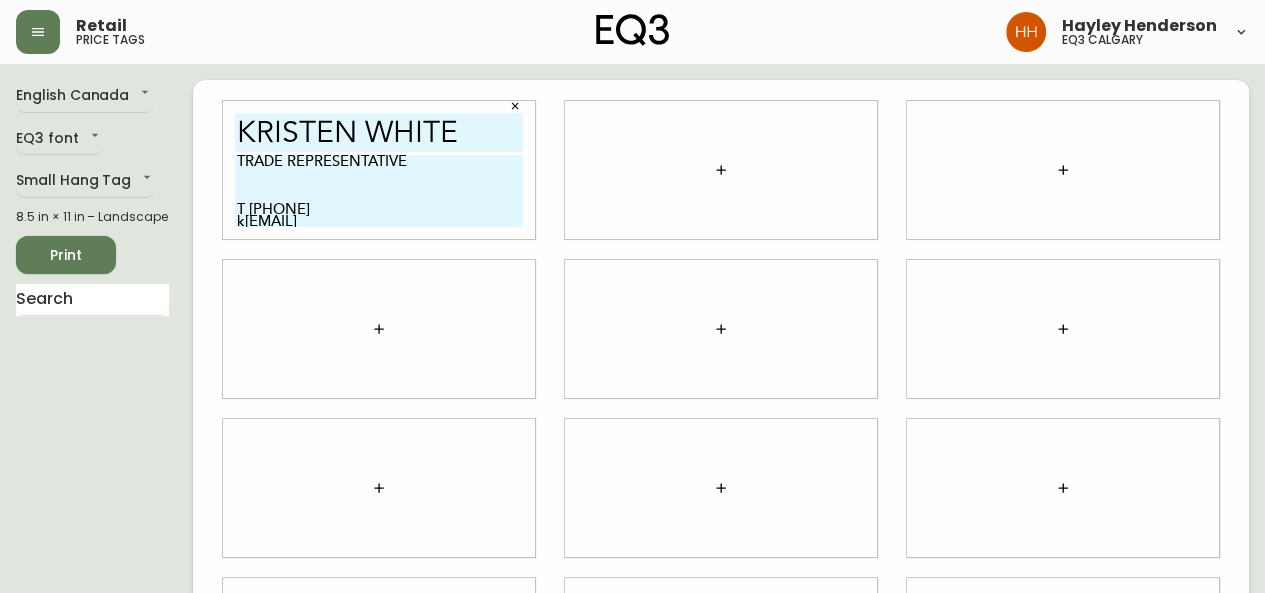 type on "TRADE REPRESENTATIVE
T [PHONE]
k[EMAIL]" 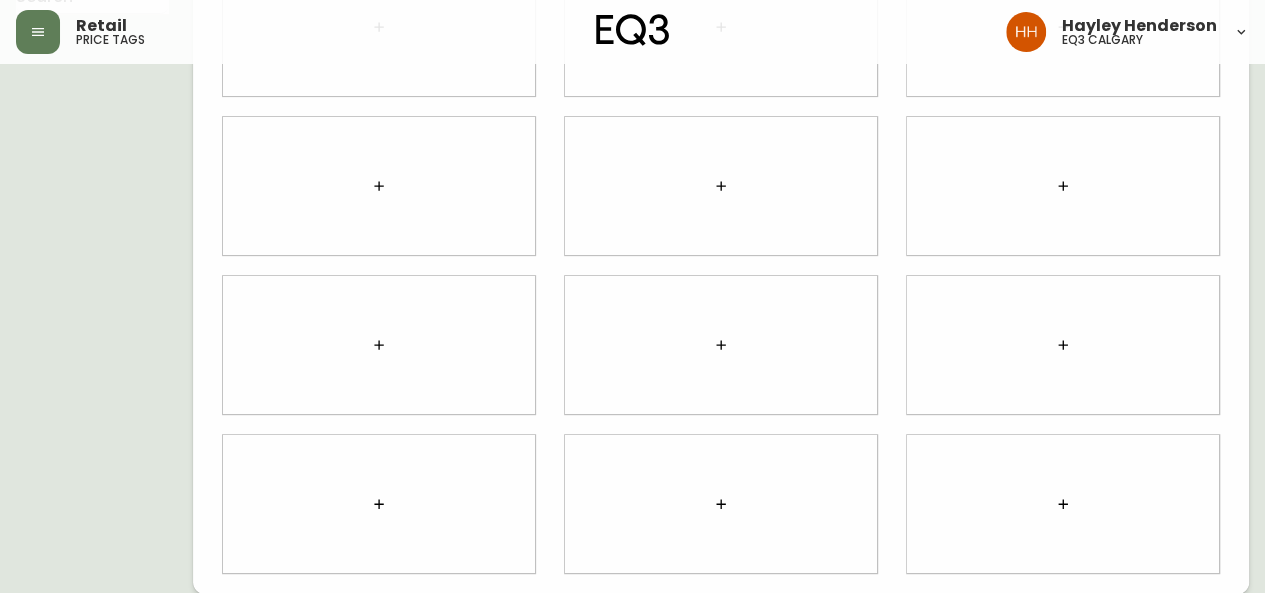 scroll, scrollTop: 0, scrollLeft: 0, axis: both 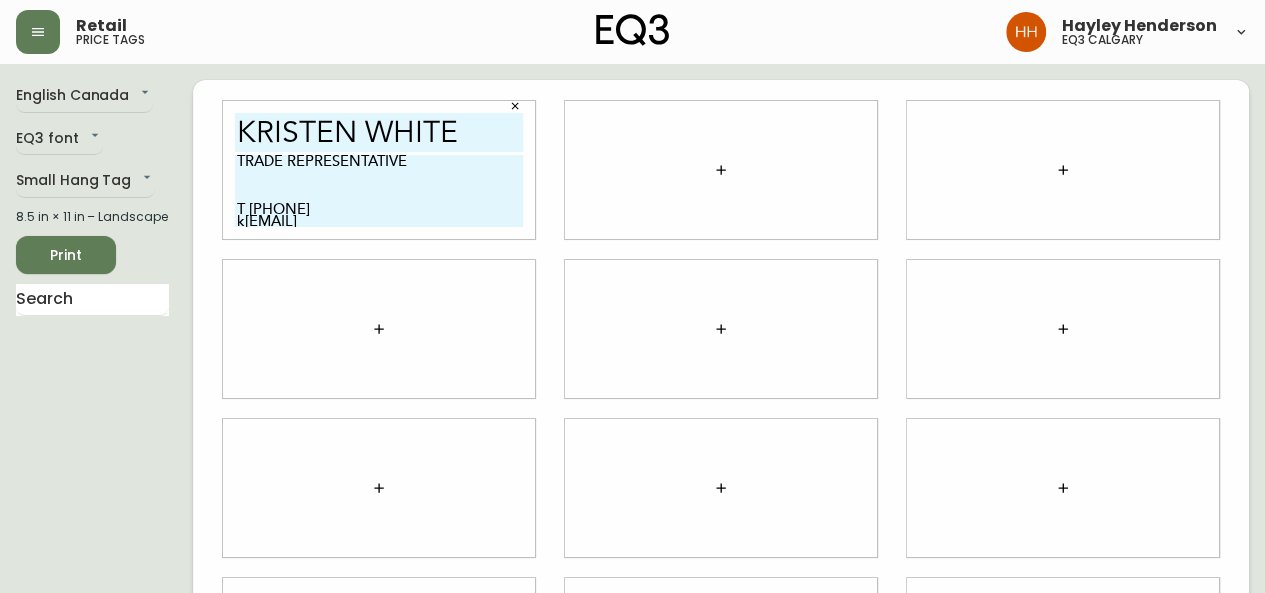 click 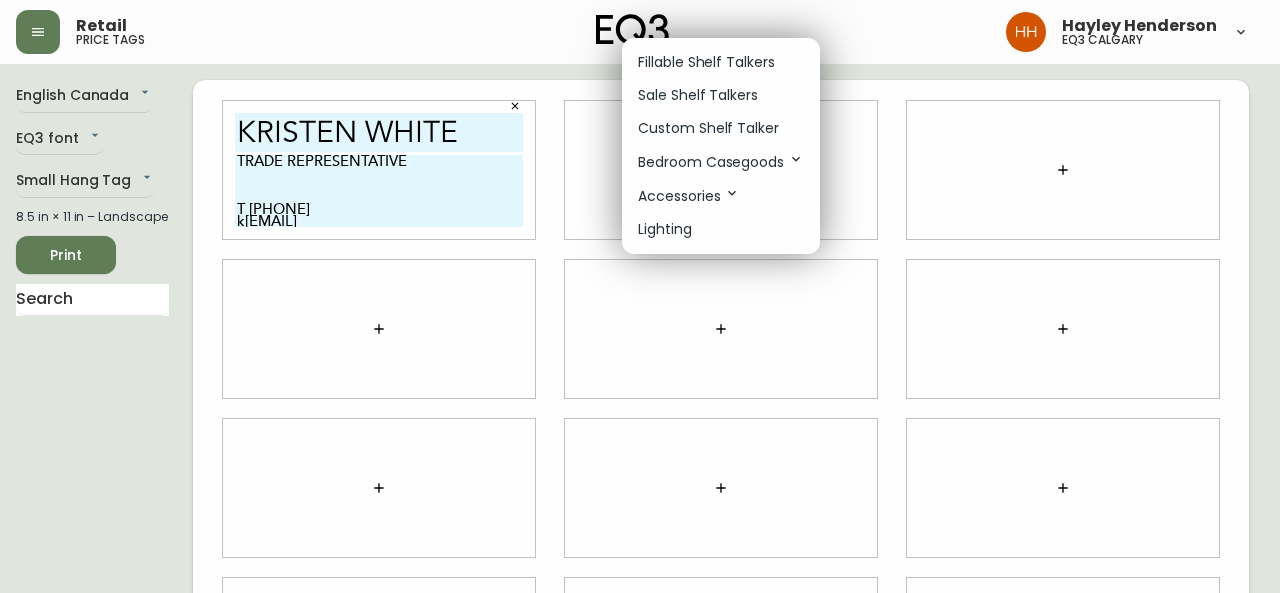 click on "Sale Shelf Talkers" at bounding box center [698, 95] 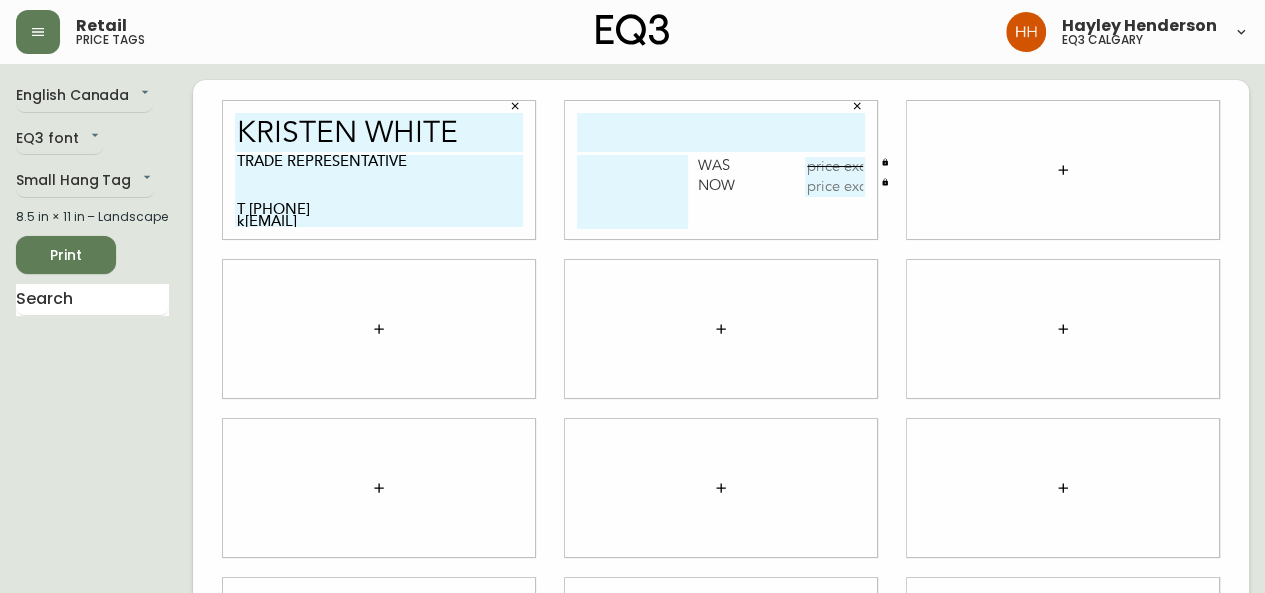 click at bounding box center (857, 106) 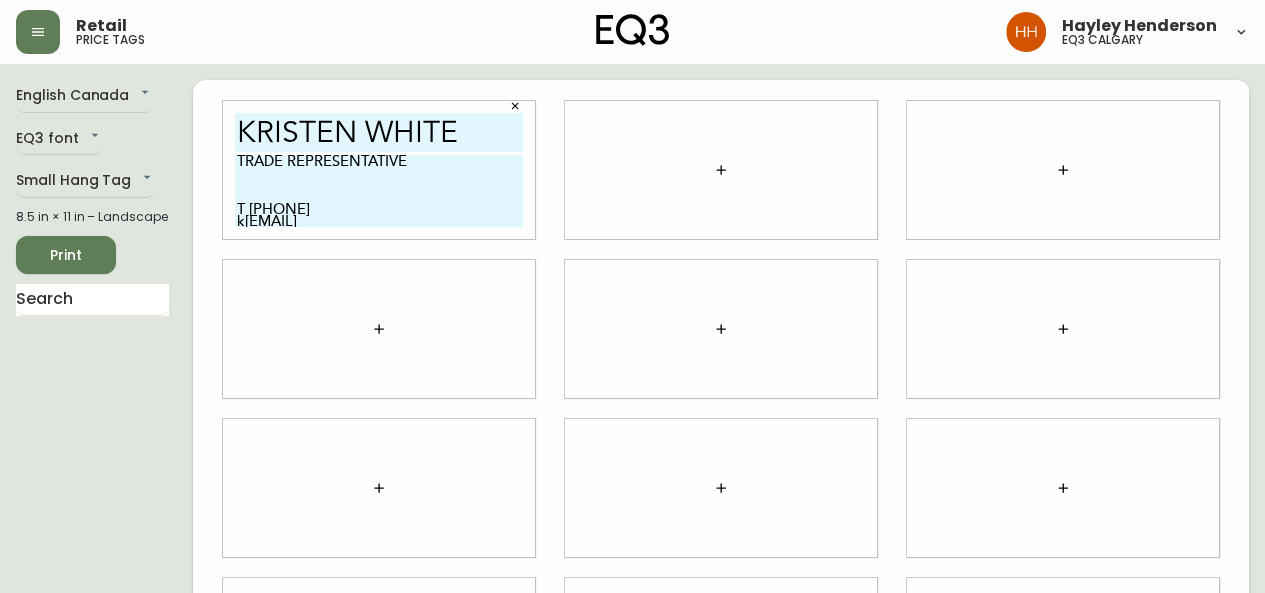 click at bounding box center [721, 170] 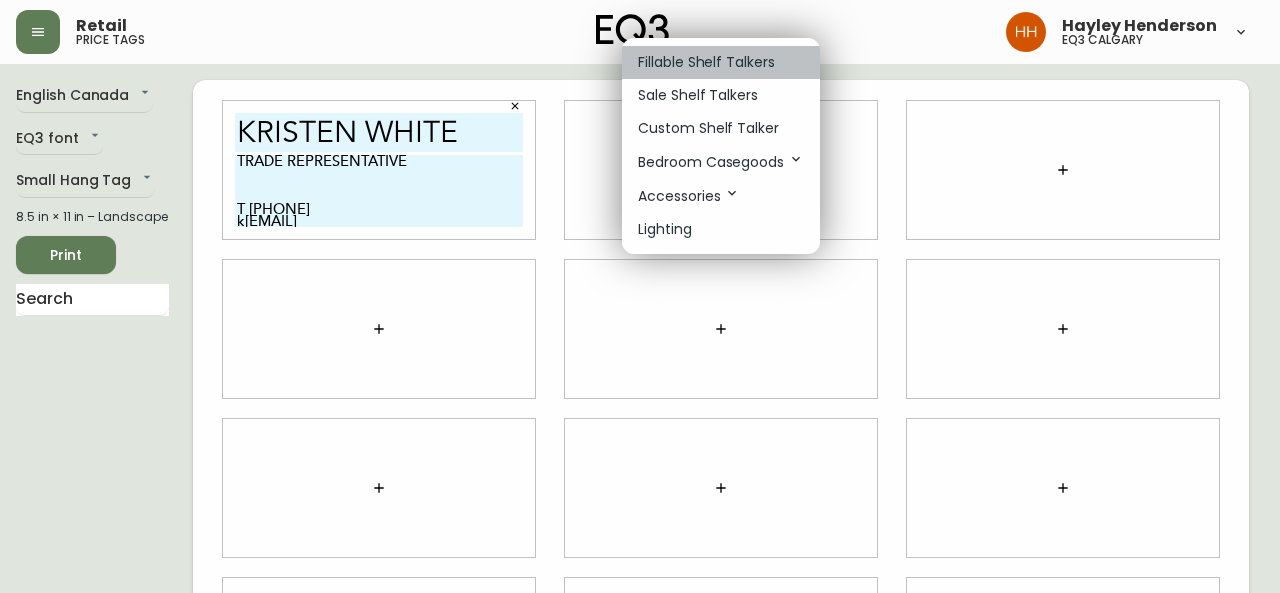 click on "Fillable Shelf Talkers" at bounding box center [706, 62] 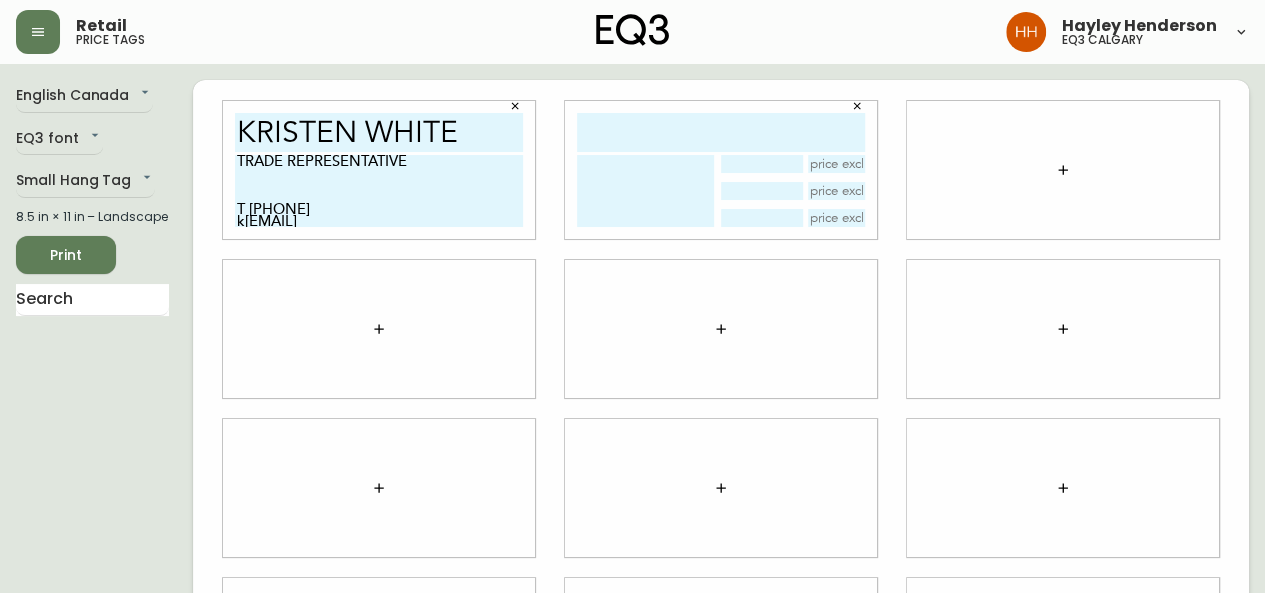 click 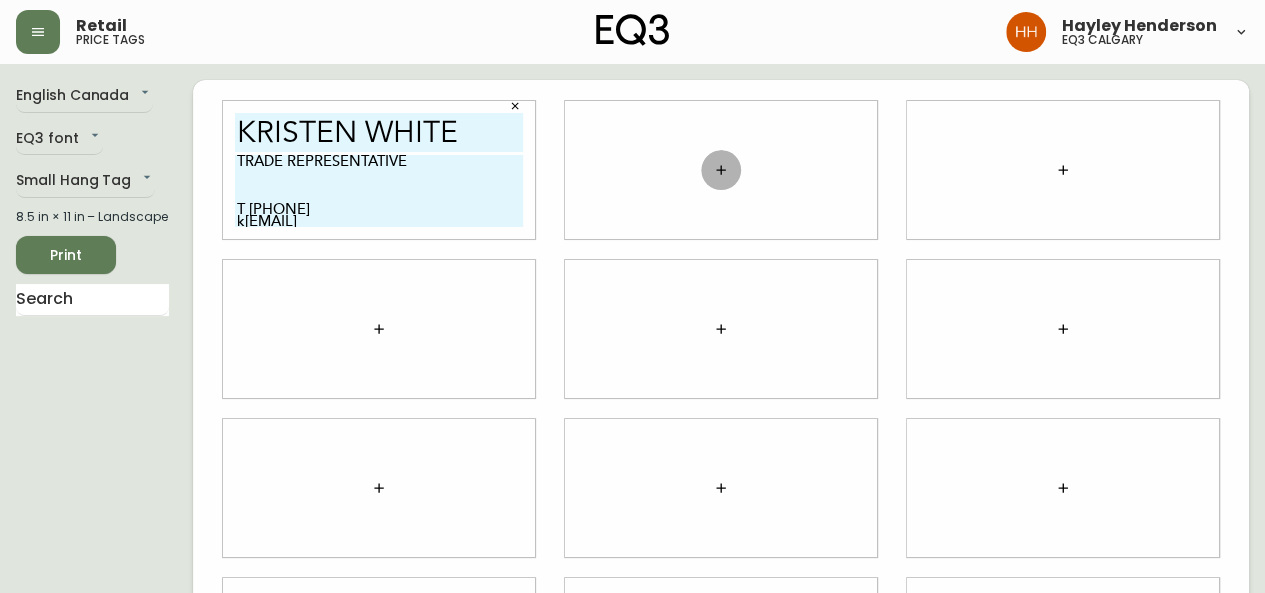 click at bounding box center (721, 170) 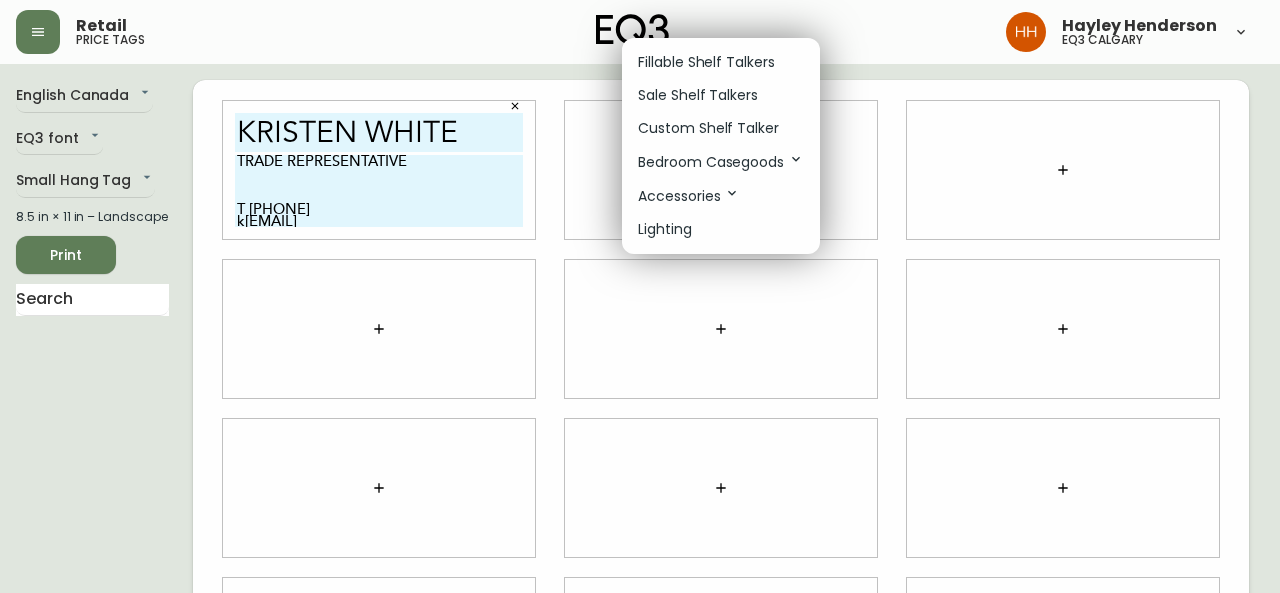 click on "Custom Shelf Talker" at bounding box center [721, 128] 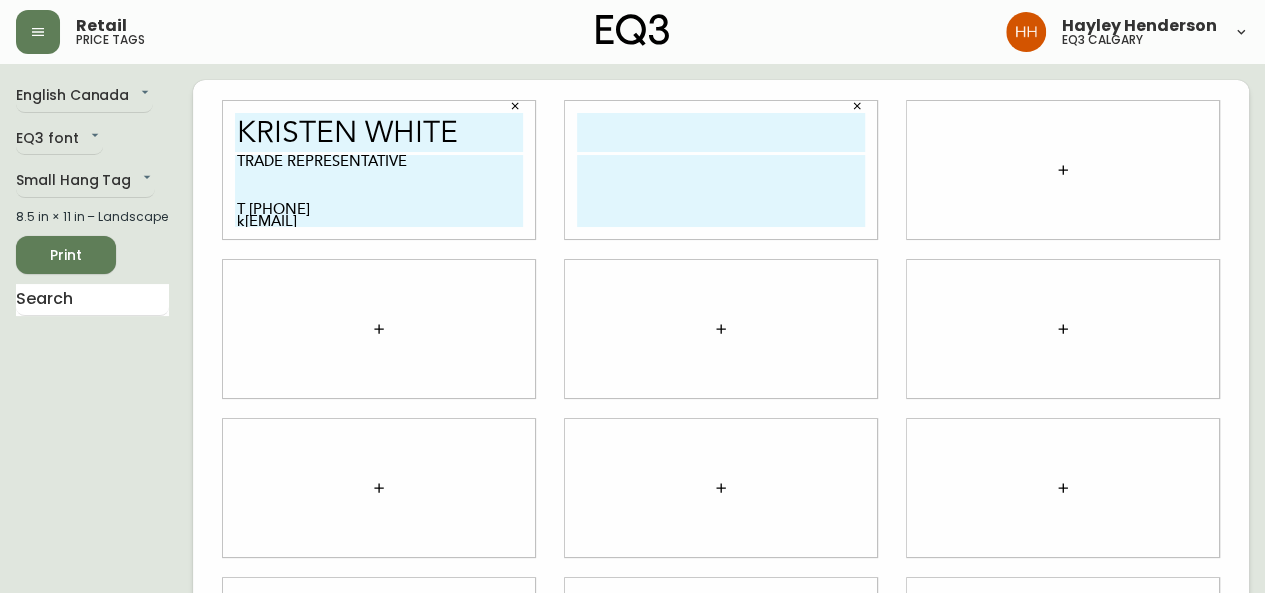 click 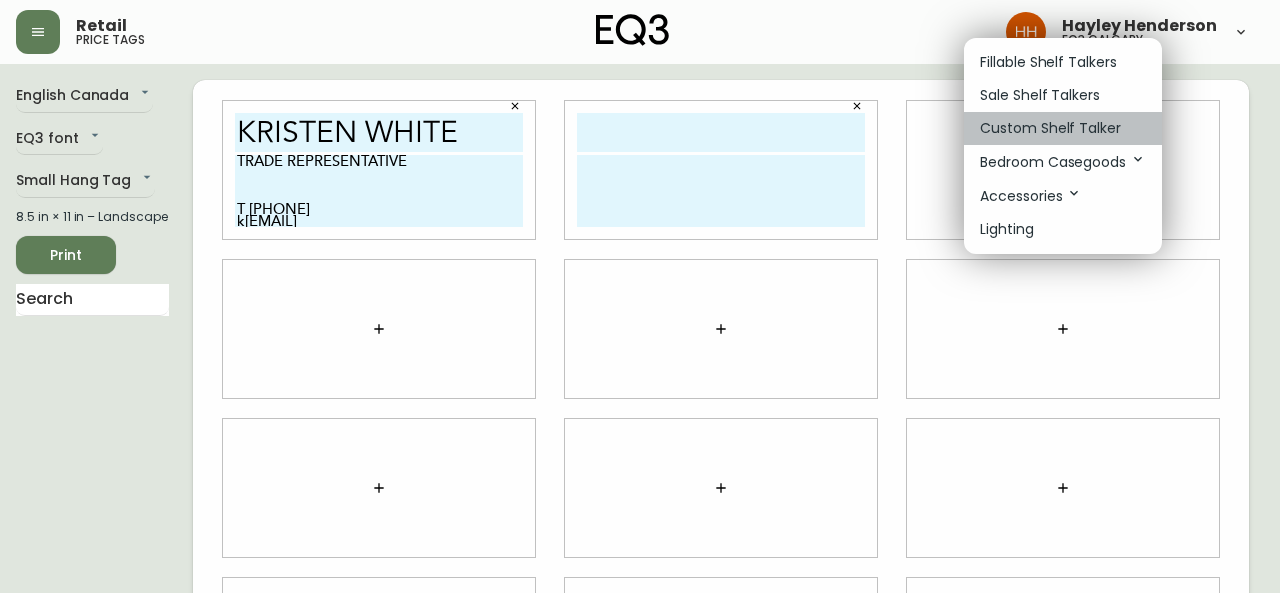 click on "Custom Shelf Talker" at bounding box center [1050, 128] 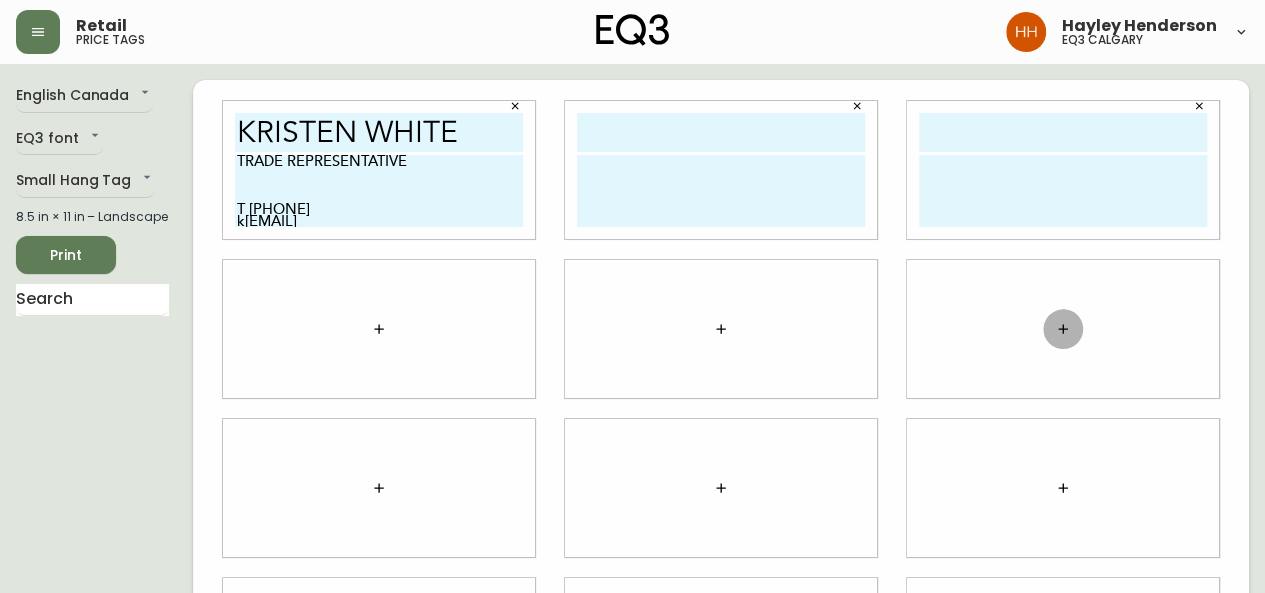 click 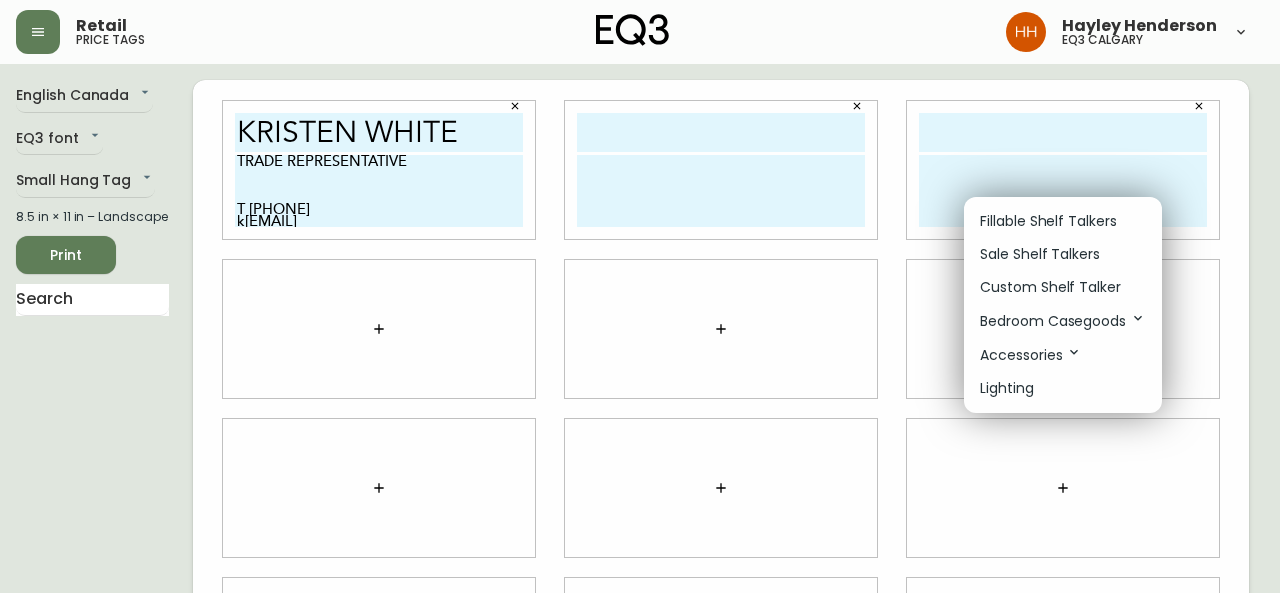 click on "Custom Shelf Talker" at bounding box center (1050, 287) 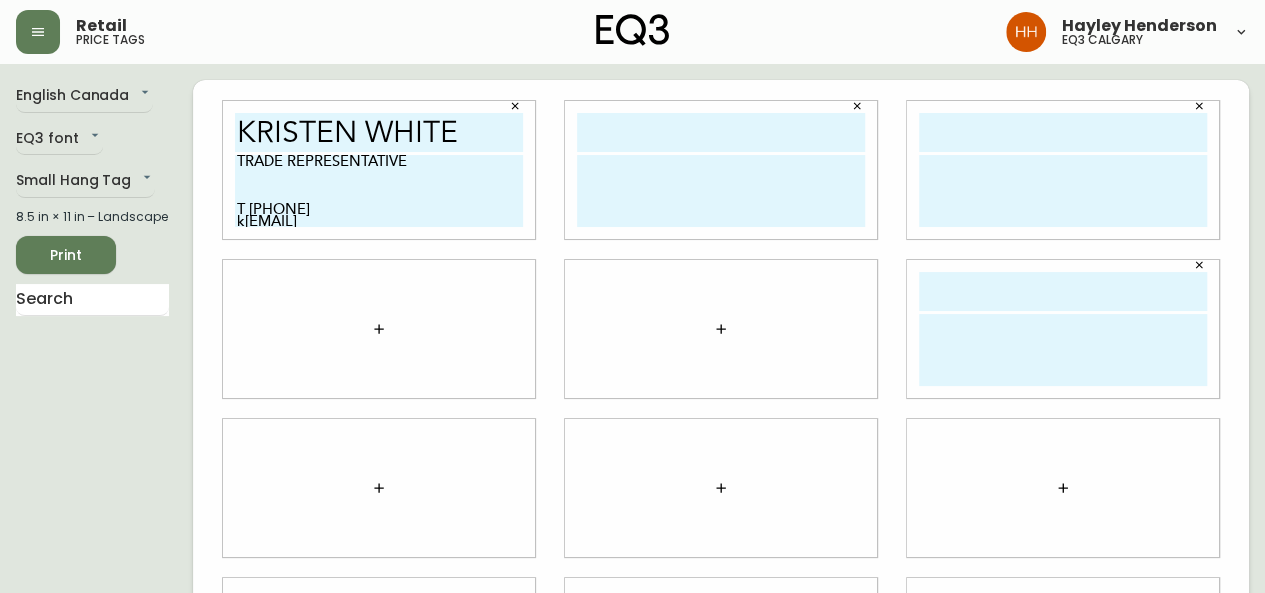 click 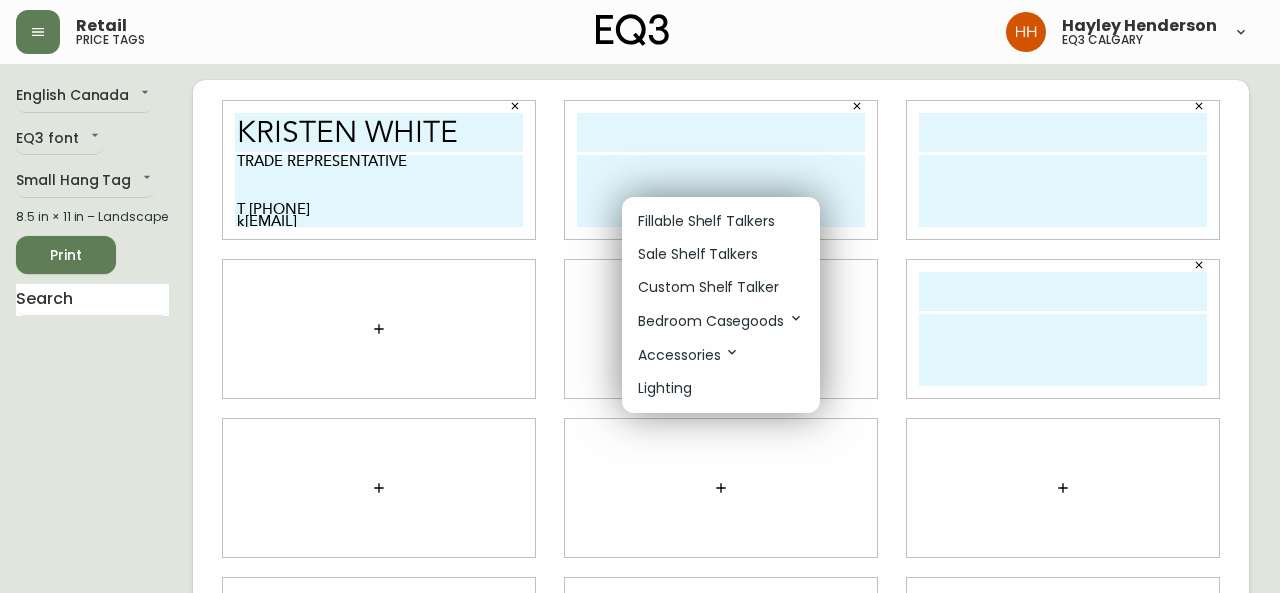 click on "Custom Shelf Talker" at bounding box center (708, 287) 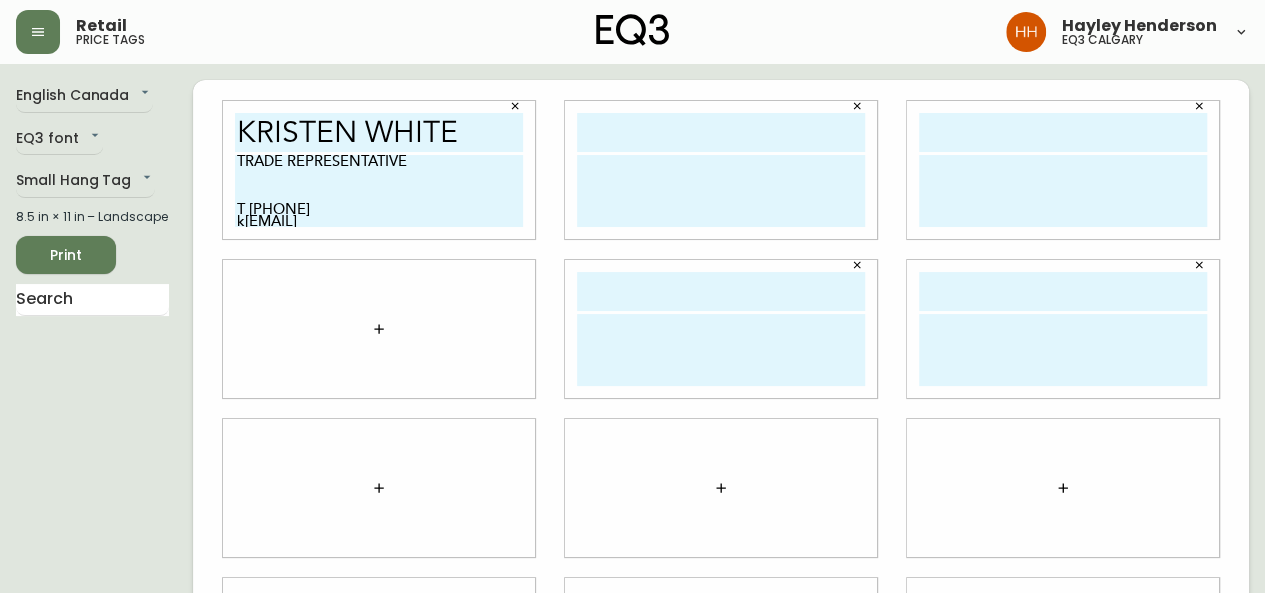 click at bounding box center (379, 329) 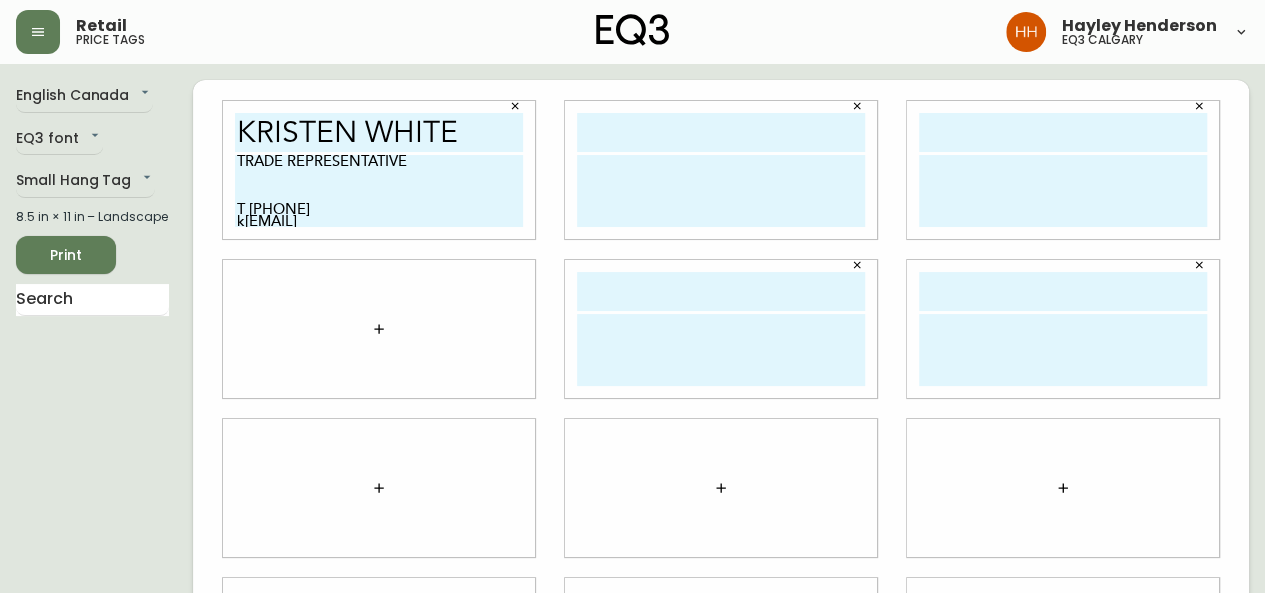 click 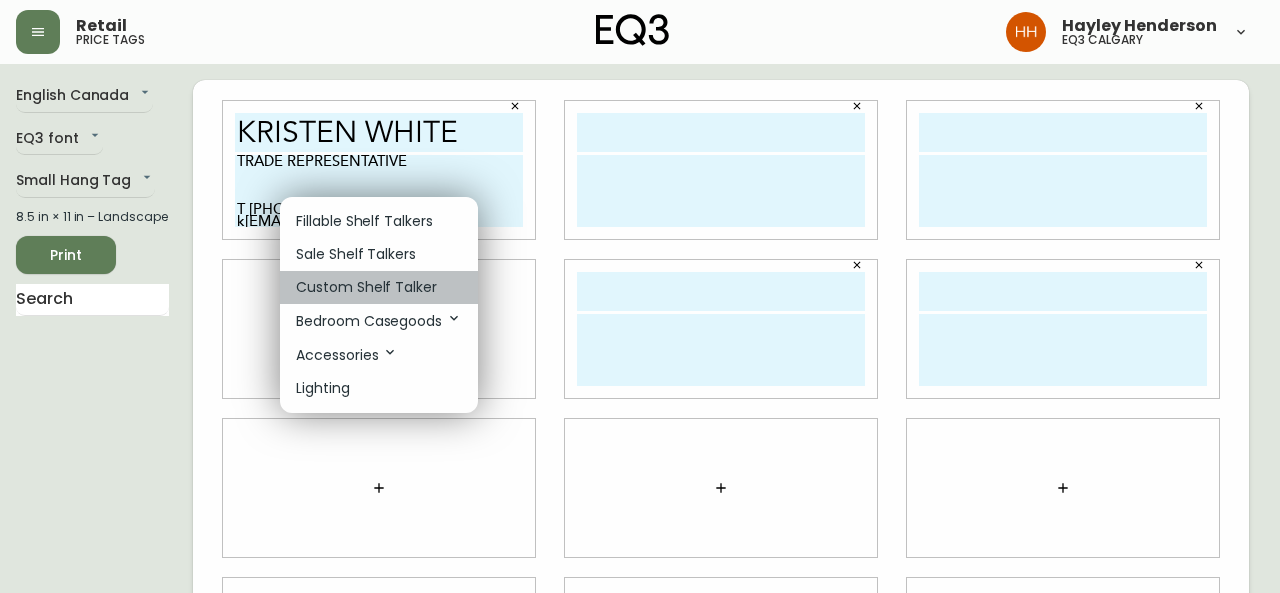 click on "Custom Shelf Talker" at bounding box center [366, 287] 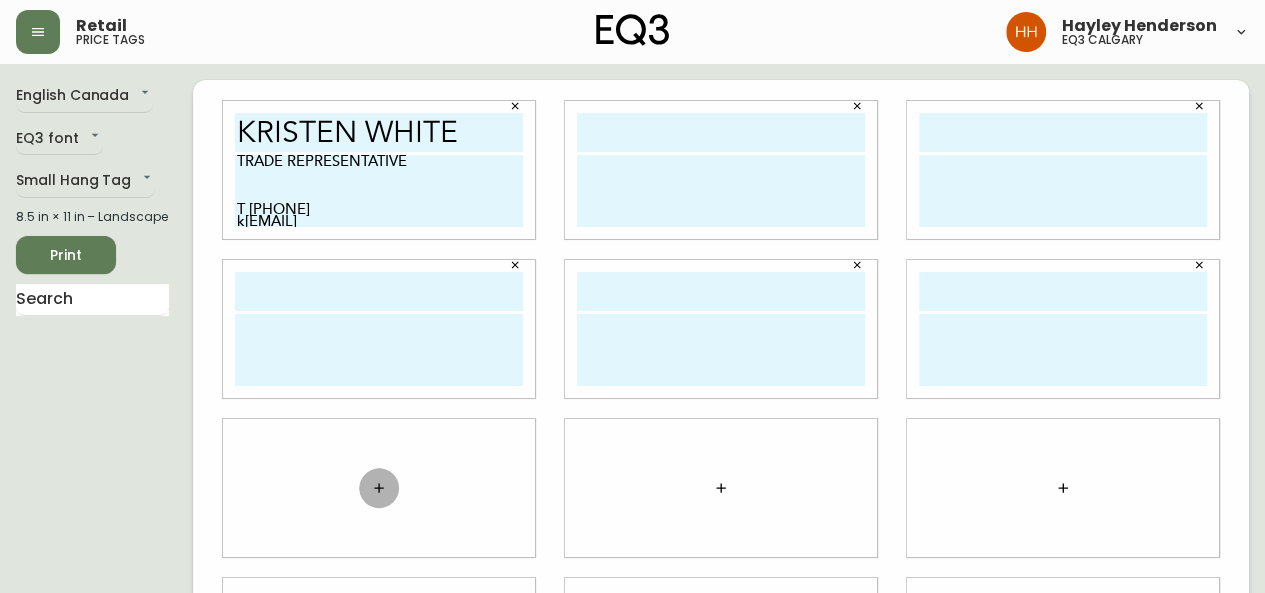 click at bounding box center (379, 488) 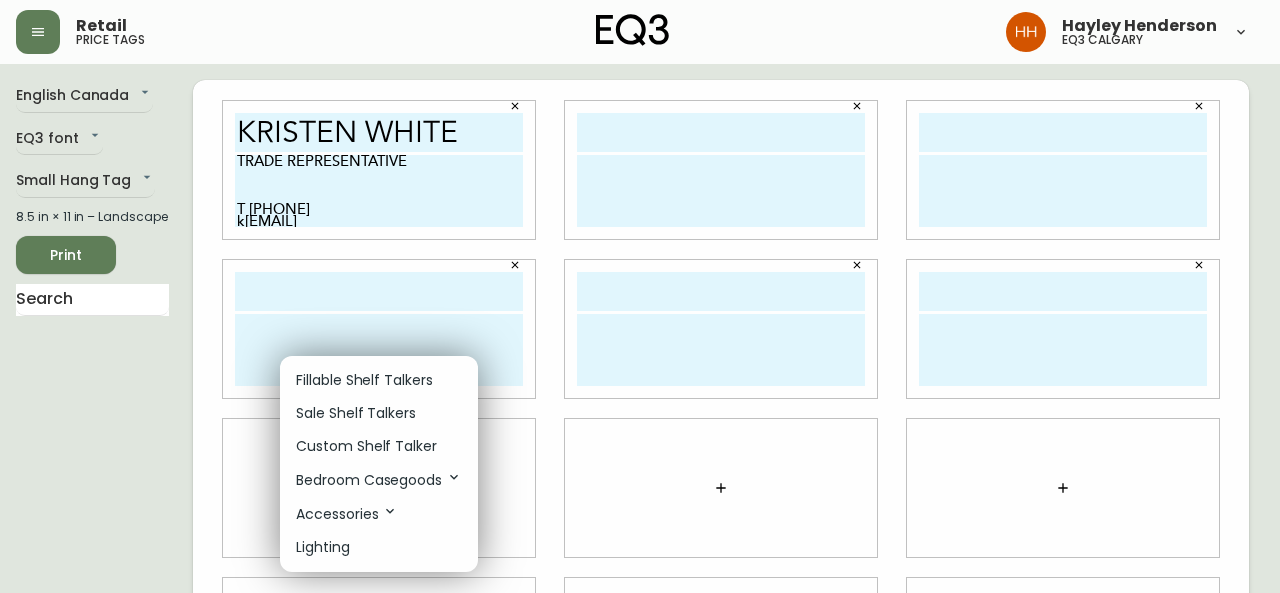 click on "Custom Shelf Talker" at bounding box center [366, 446] 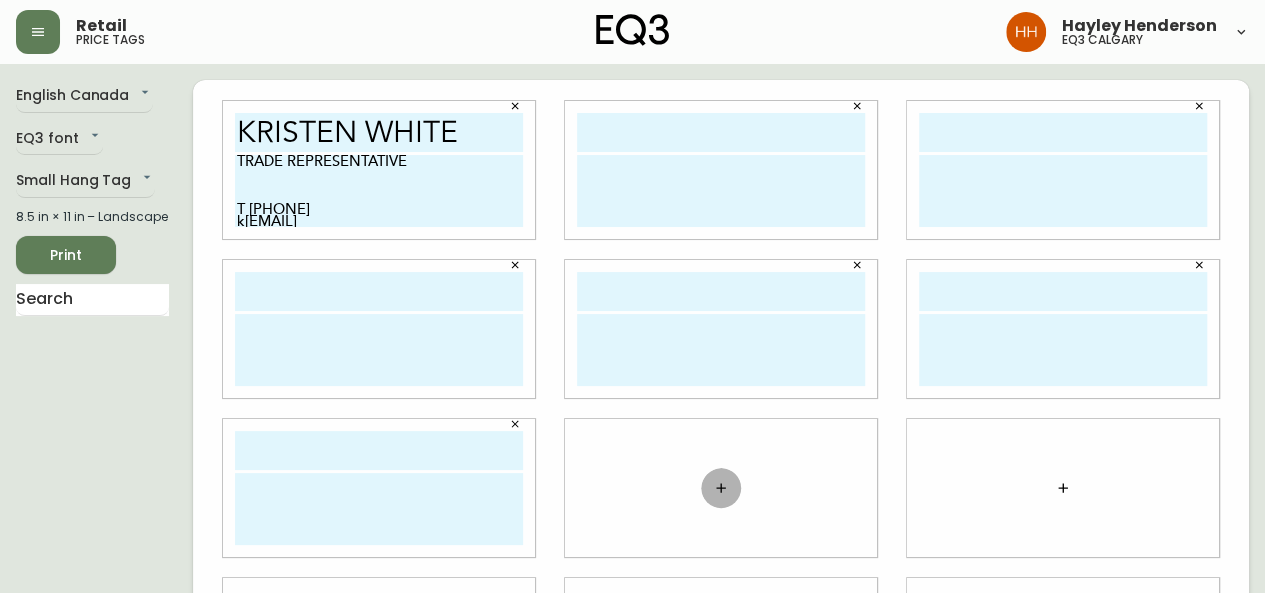 click at bounding box center [721, 488] 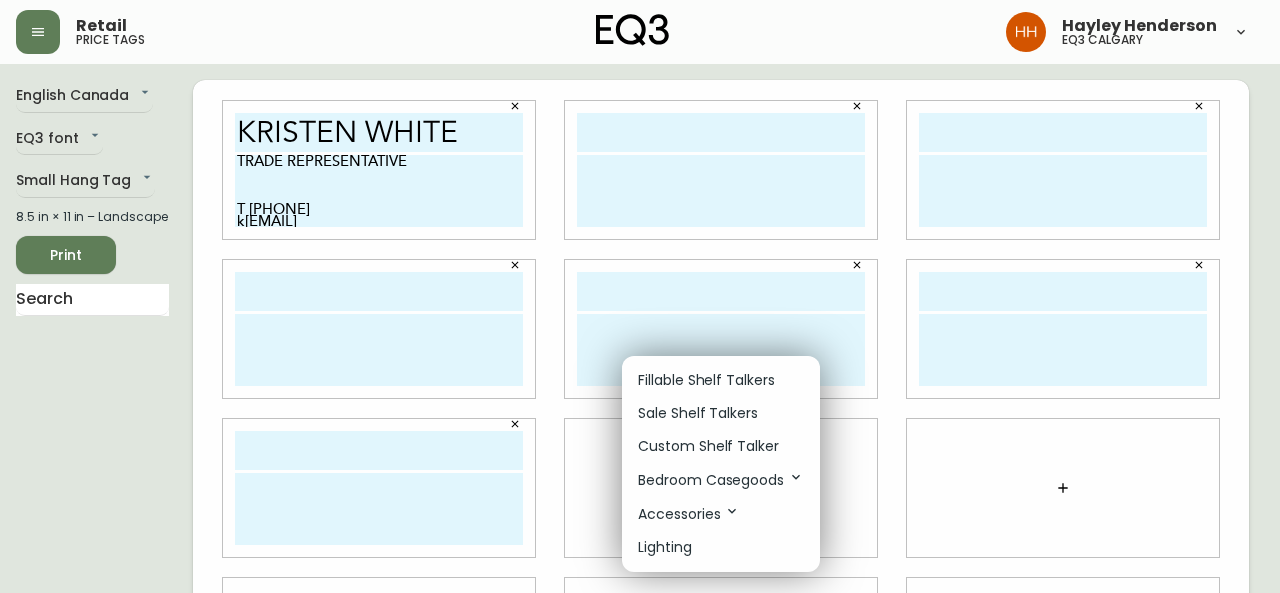 click on "Custom Shelf Talker" at bounding box center (708, 446) 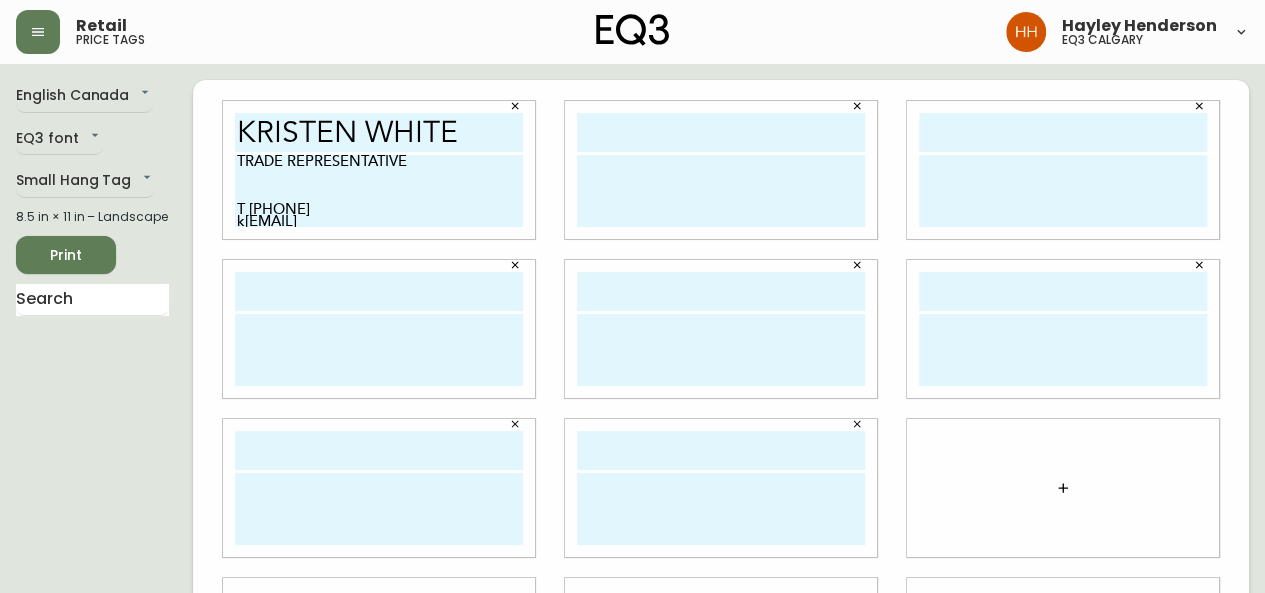 click at bounding box center [1063, 488] 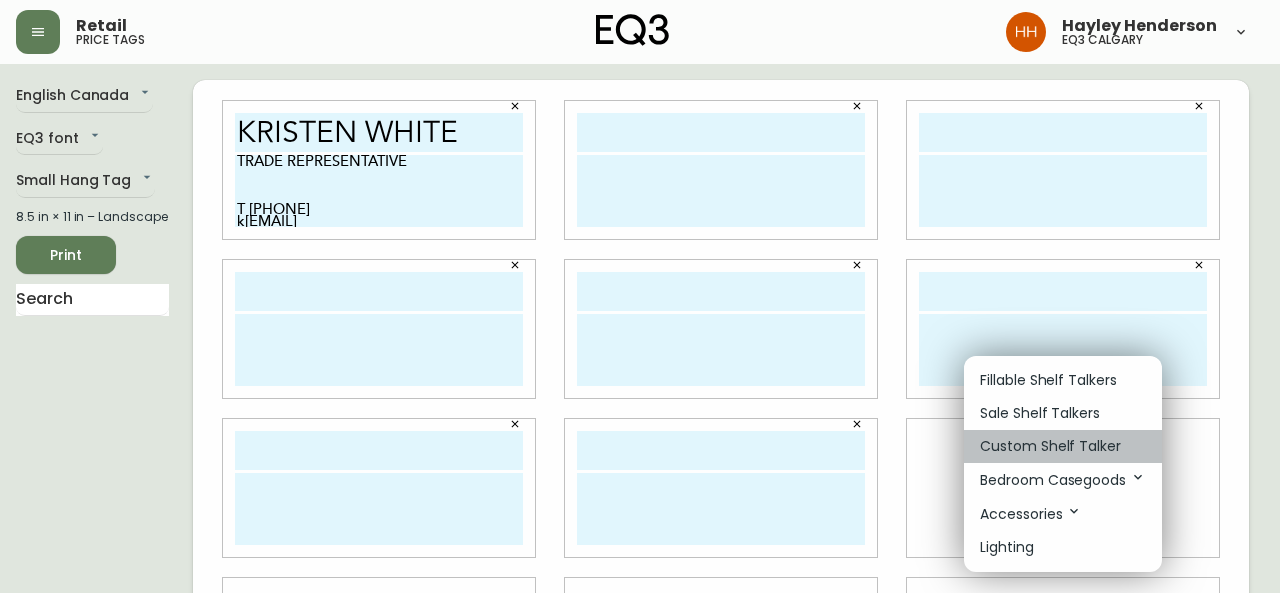 click on "Custom Shelf Talker" at bounding box center (1050, 446) 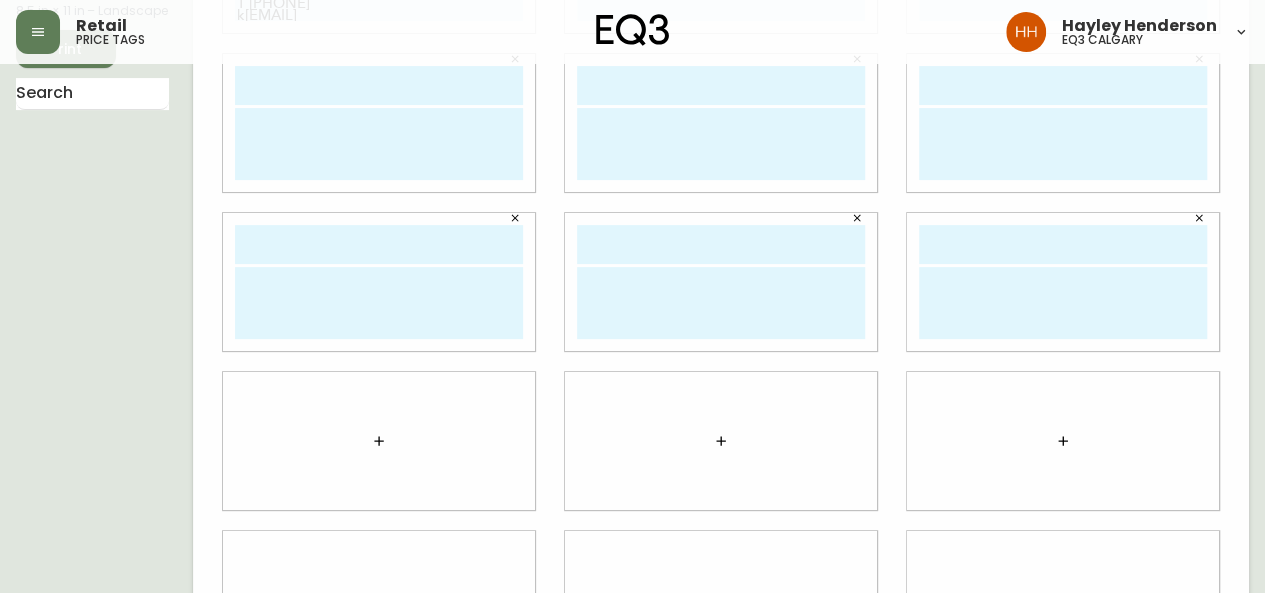 scroll, scrollTop: 302, scrollLeft: 0, axis: vertical 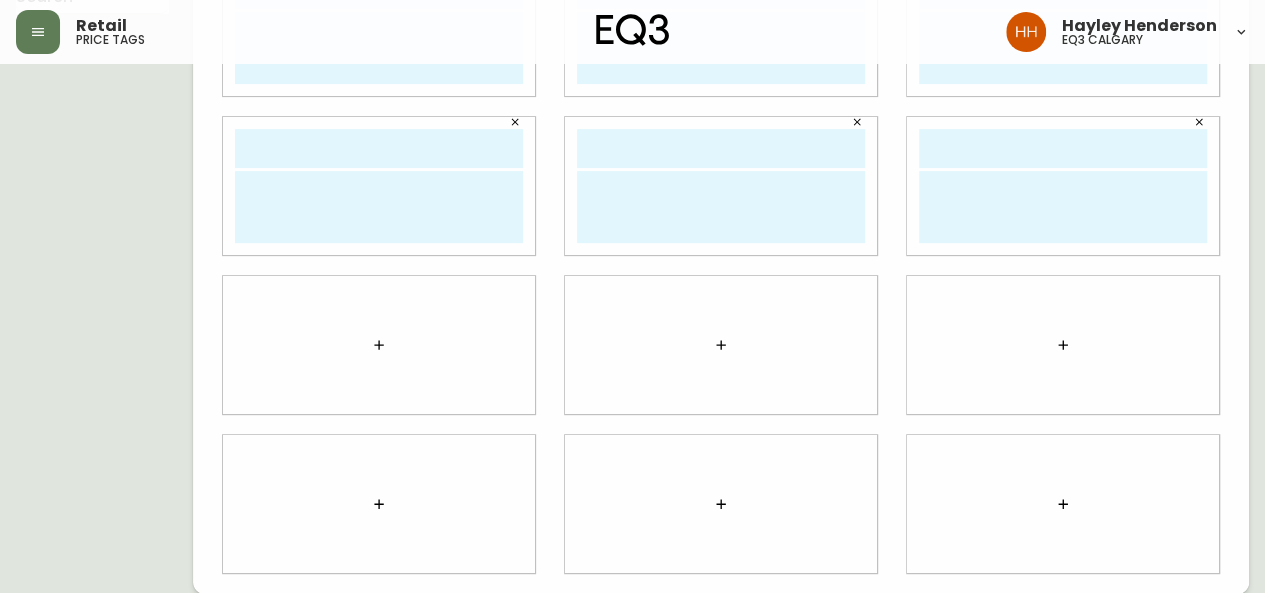 click at bounding box center [1063, 345] 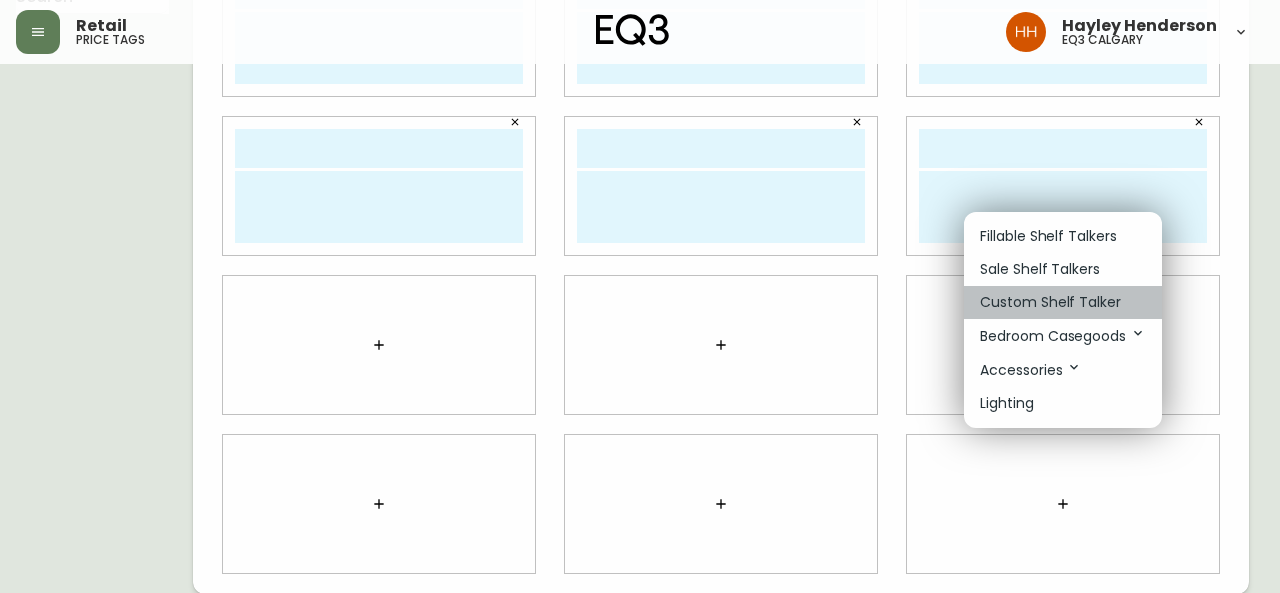 click on "Custom Shelf Talker" at bounding box center [1063, 302] 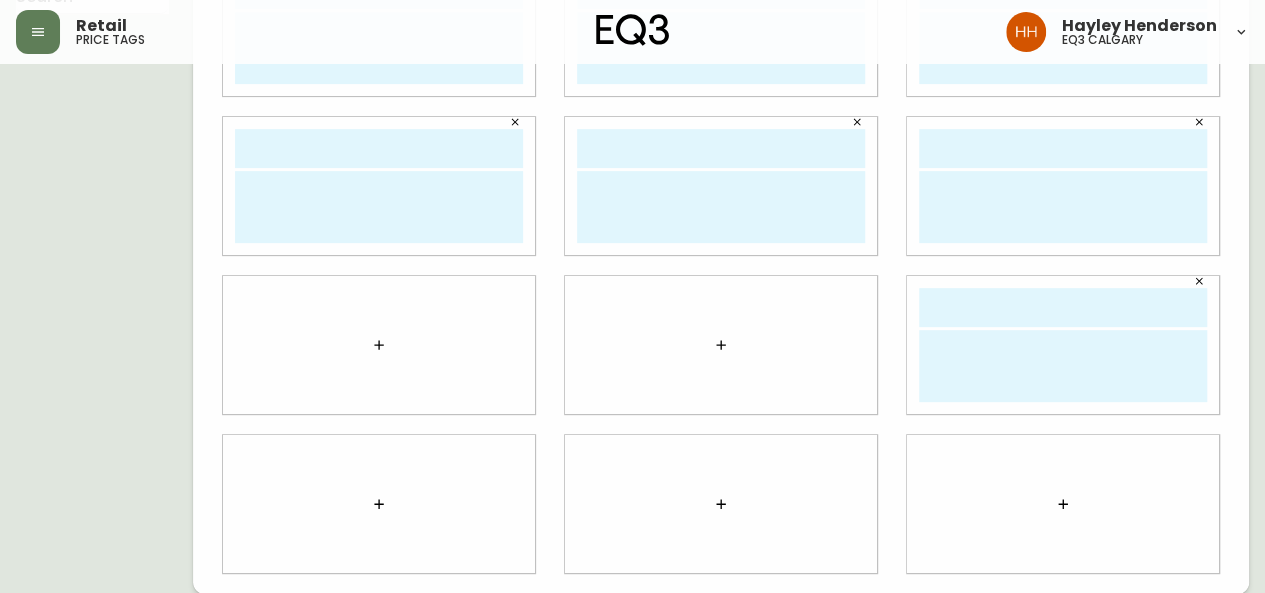 click 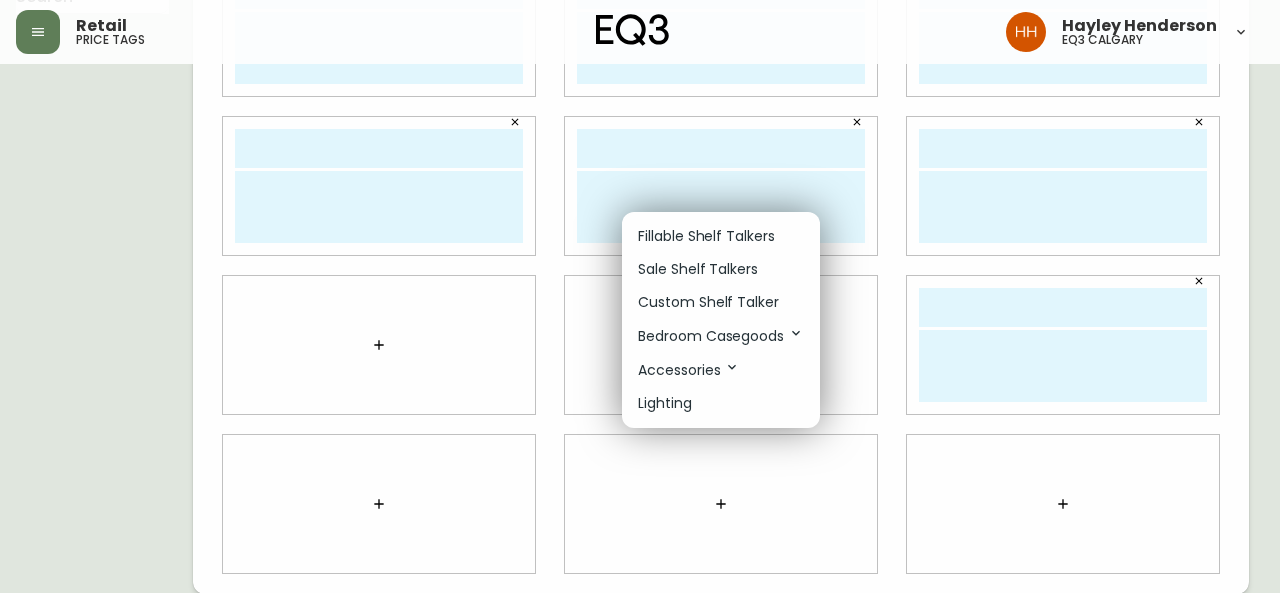 click on "Custom Shelf Talker" at bounding box center [708, 302] 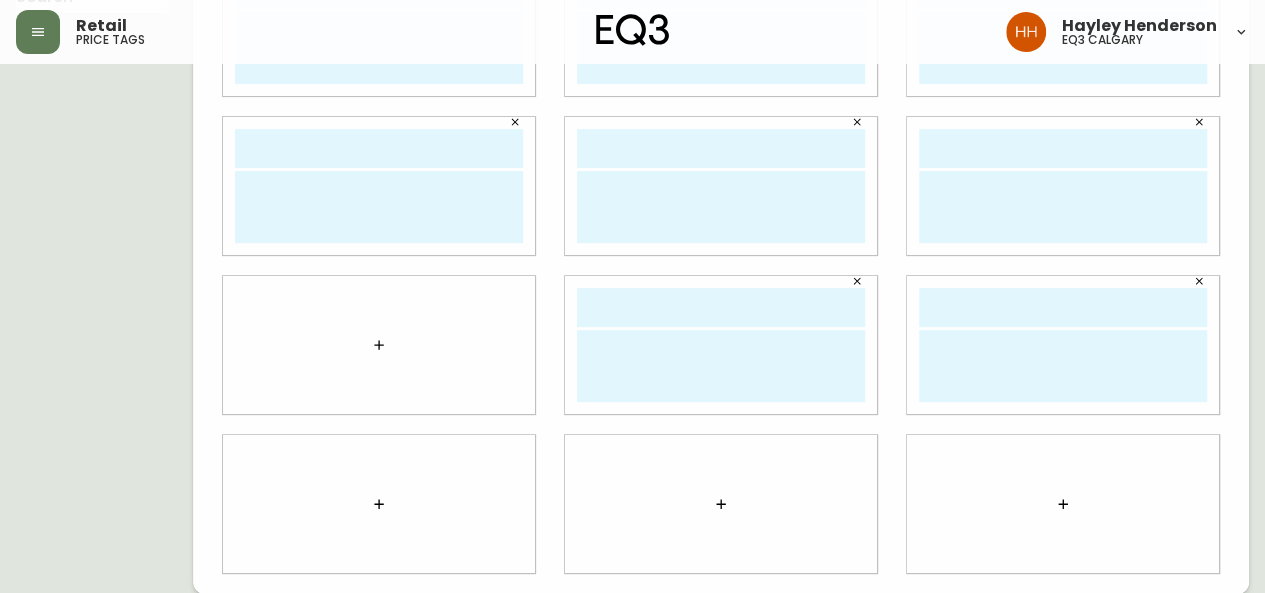 click 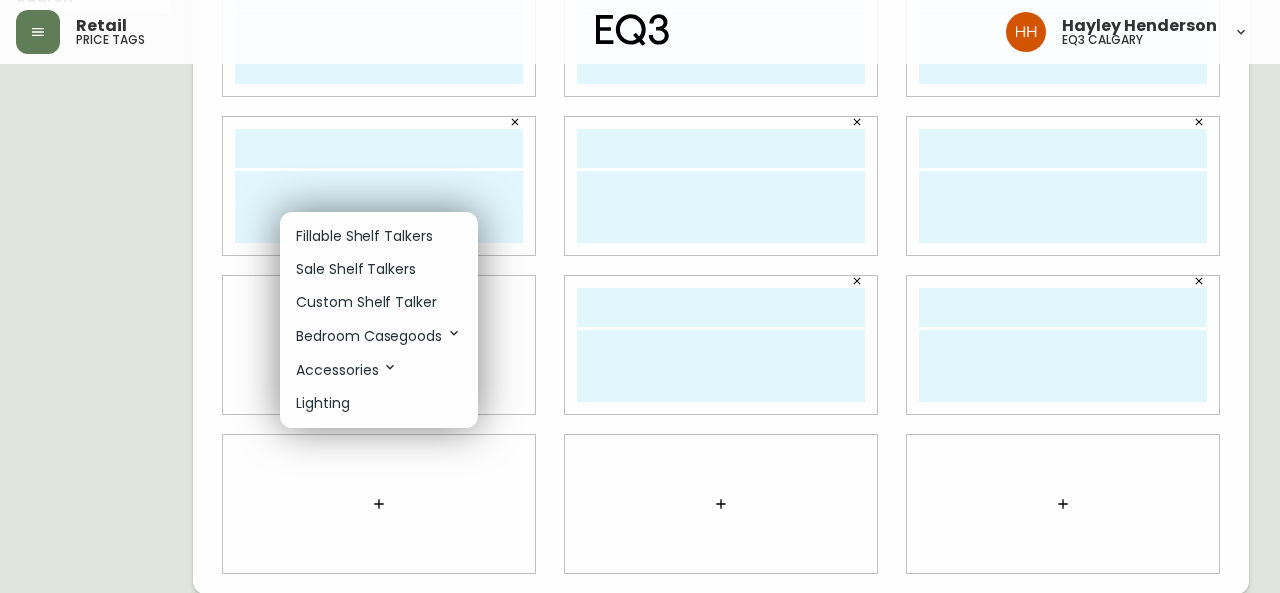 click on "Custom Shelf Talker" at bounding box center (366, 302) 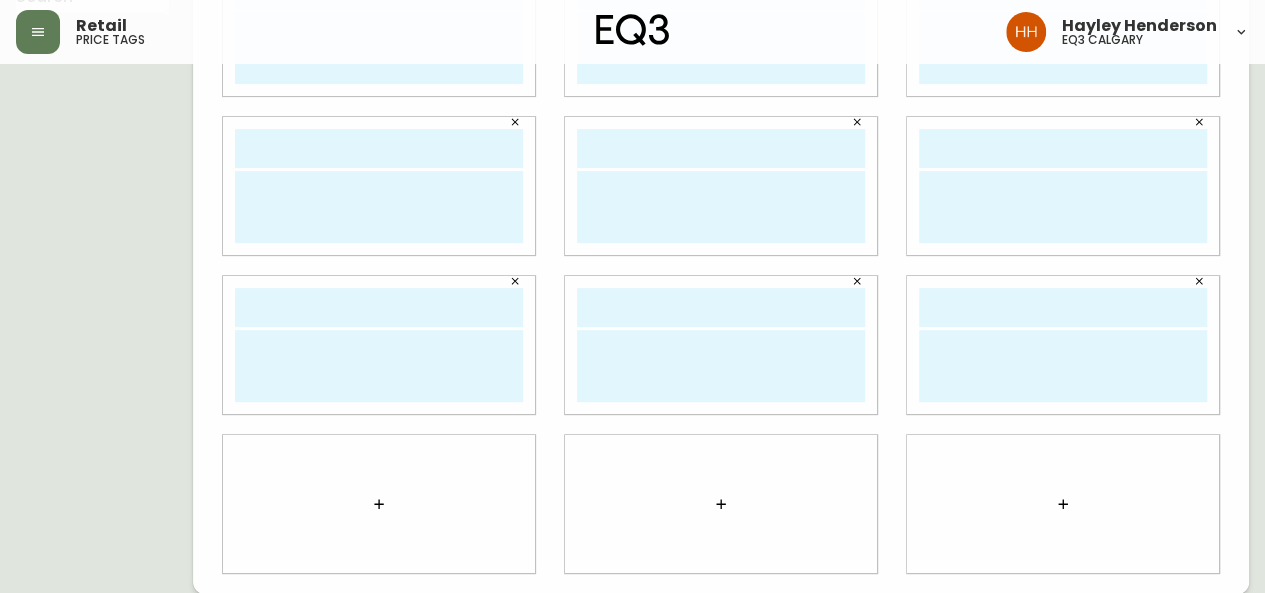 click at bounding box center (379, 504) 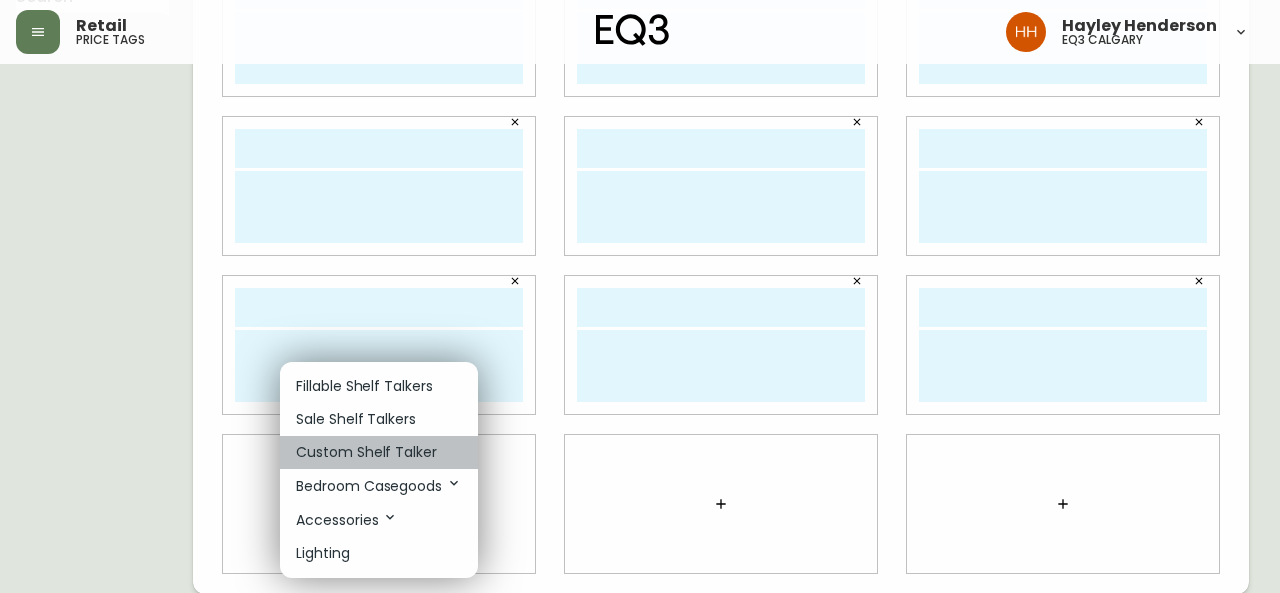 click on "Custom Shelf Talker" at bounding box center (366, 452) 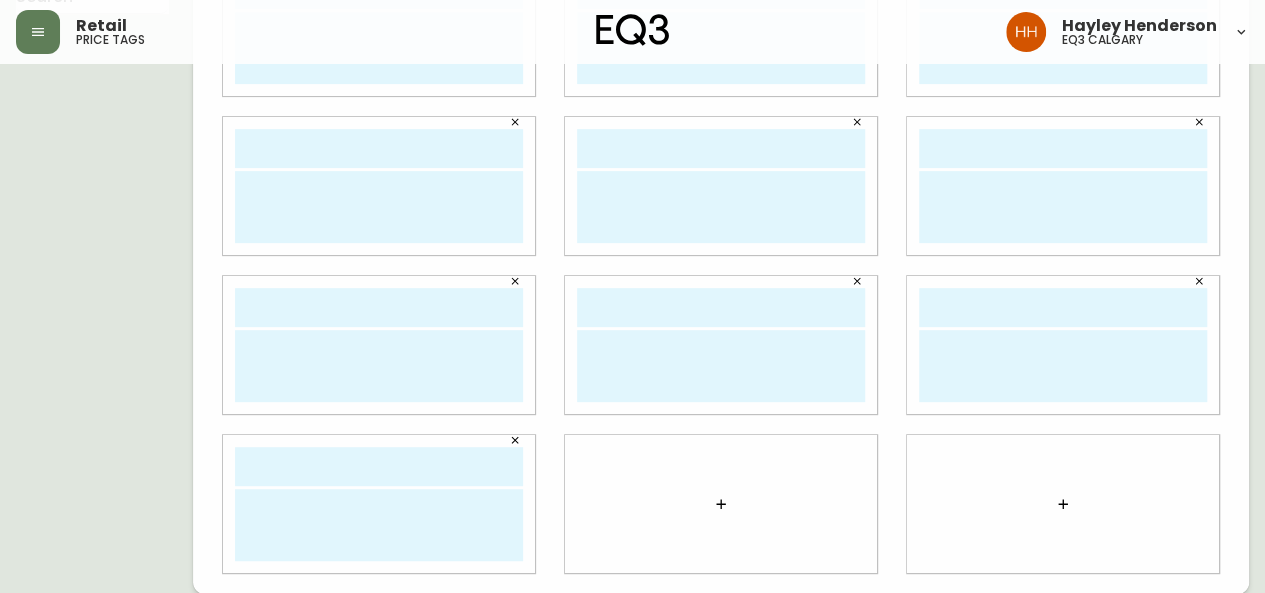 click 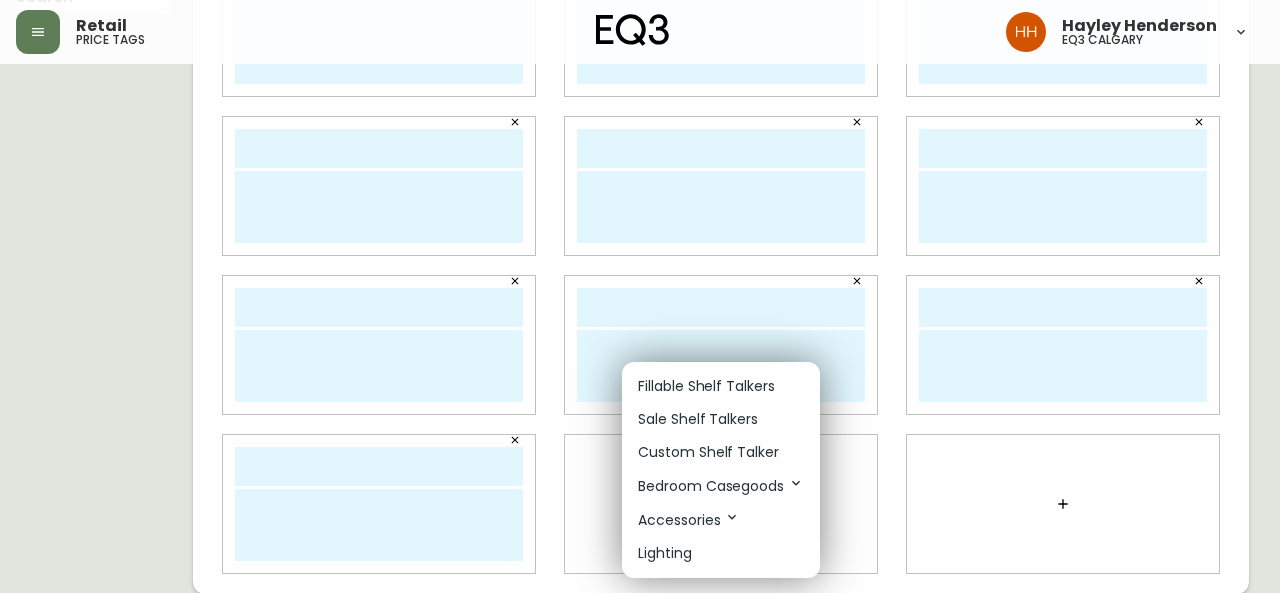 click on "Custom Shelf Talker" at bounding box center (708, 452) 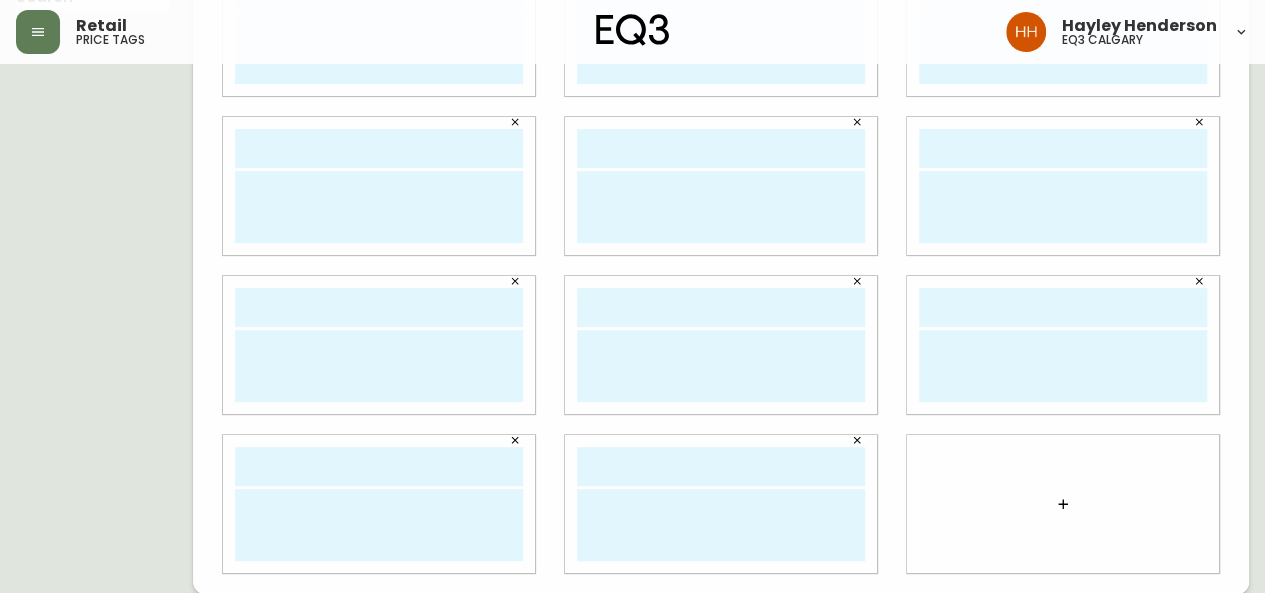click 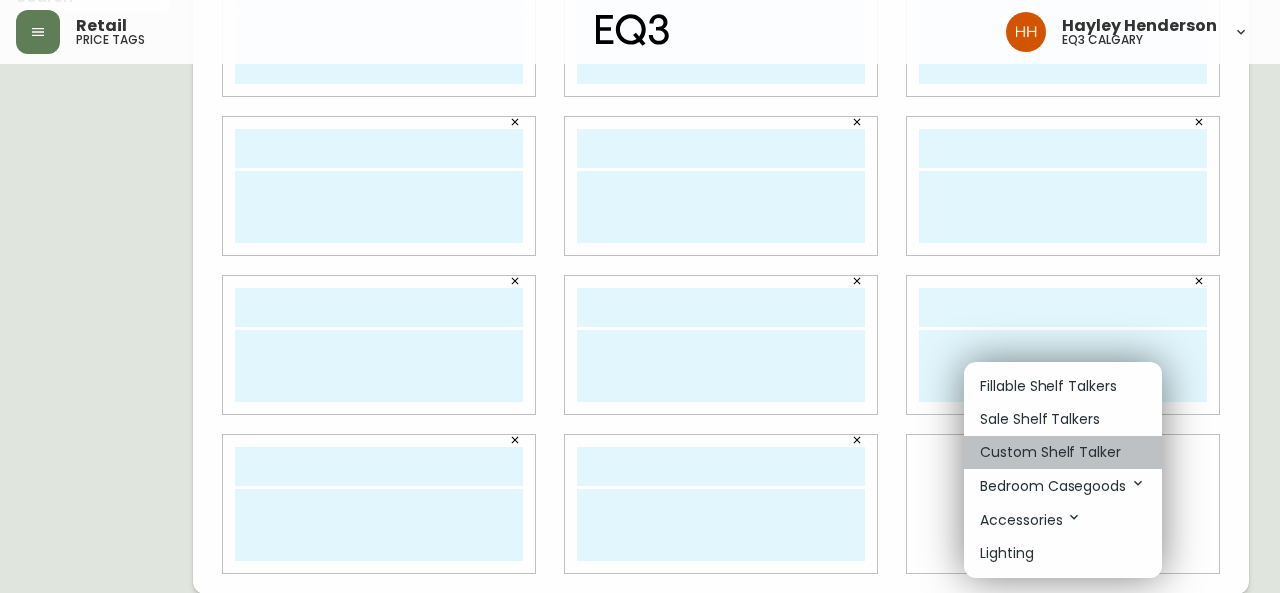 click on "Custom Shelf Talker" at bounding box center [1050, 452] 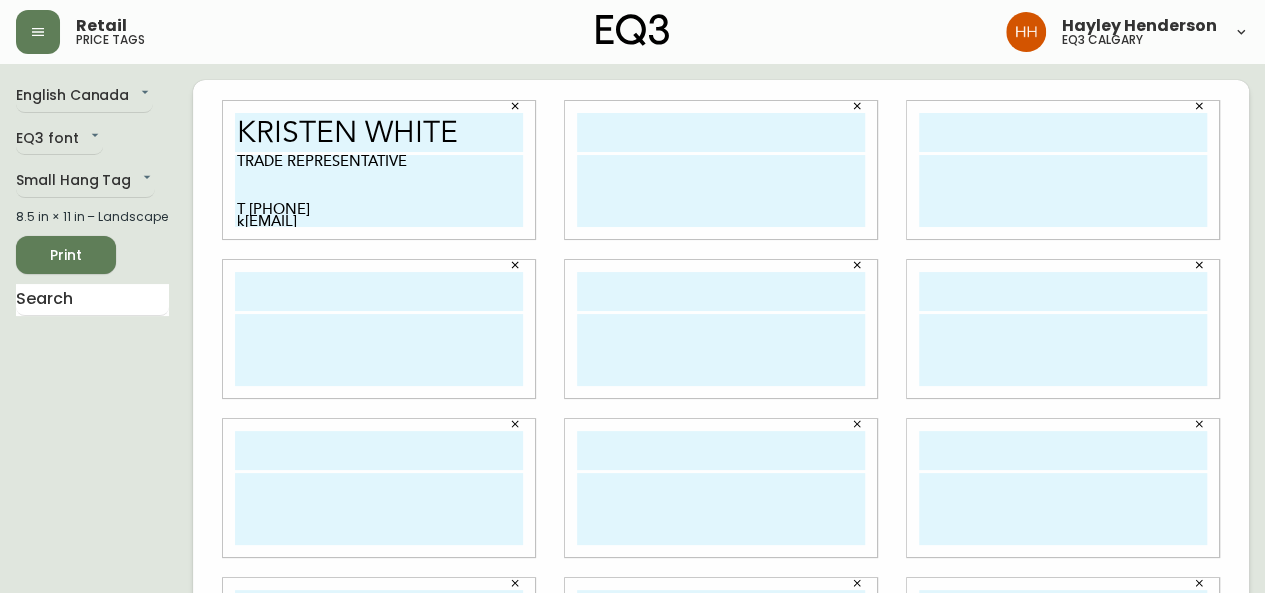 scroll, scrollTop: 0, scrollLeft: 0, axis: both 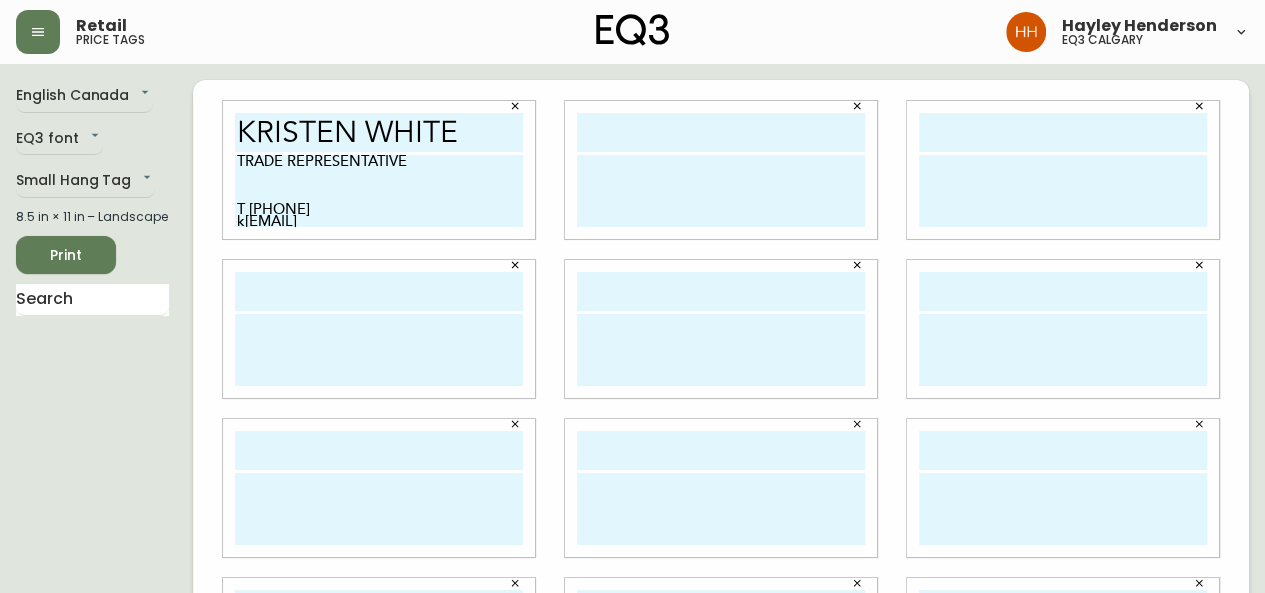 drag, startPoint x: 382, startPoint y: 131, endPoint x: 169, endPoint y: 145, distance: 213.4596 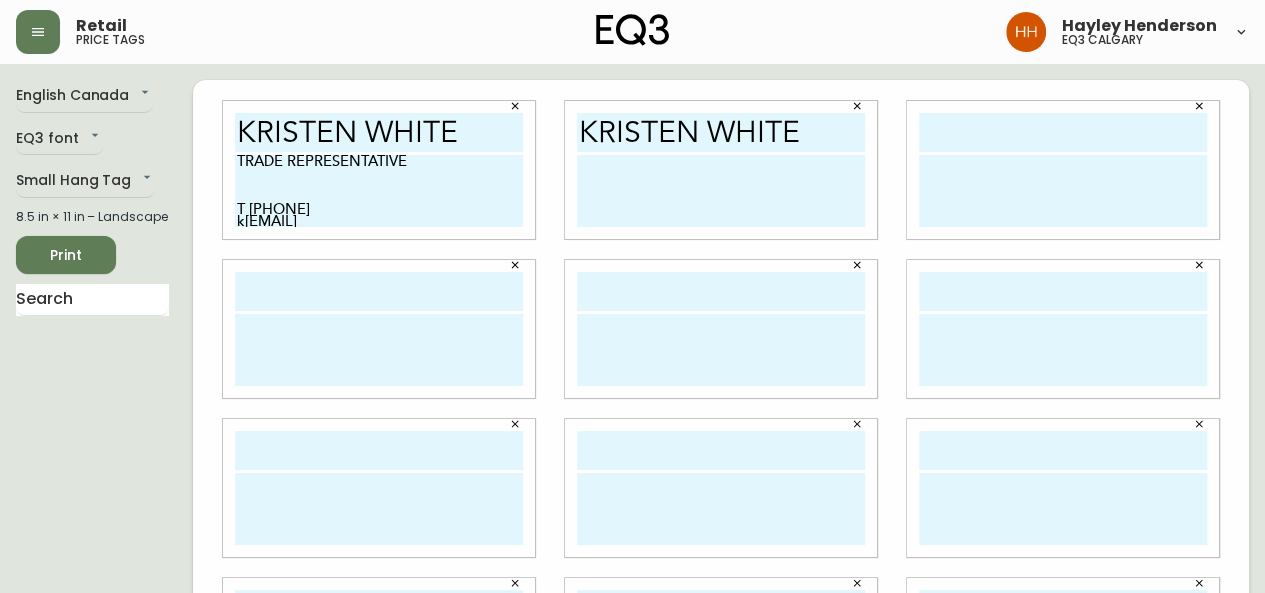 type on "kristen white" 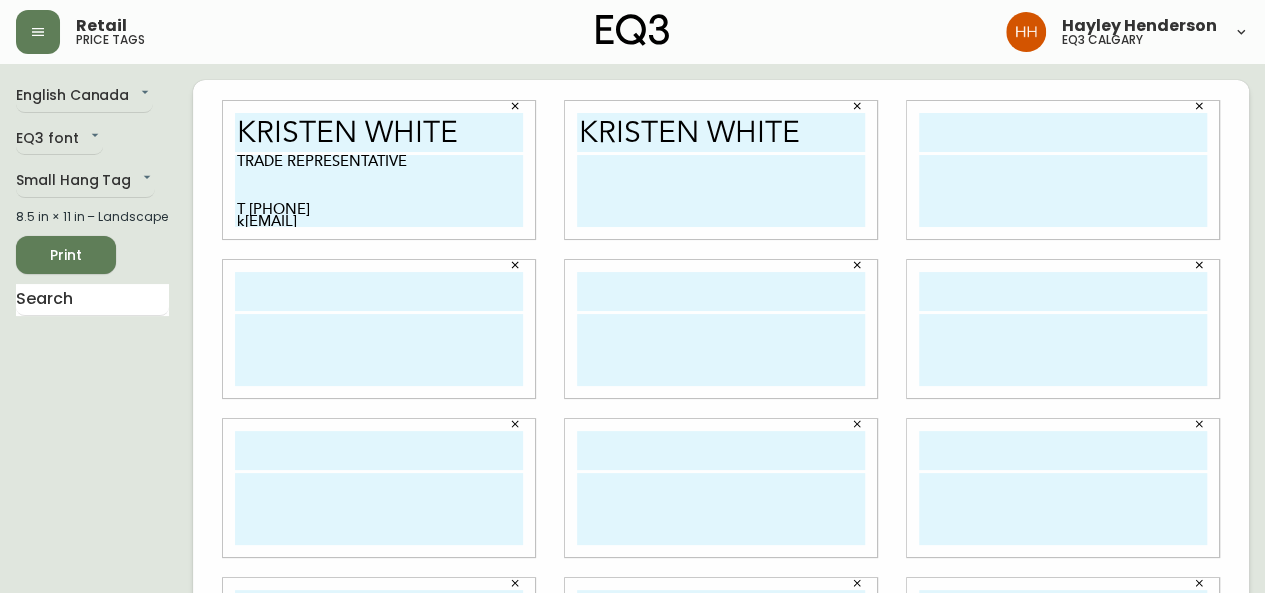 click at bounding box center [1063, 170] 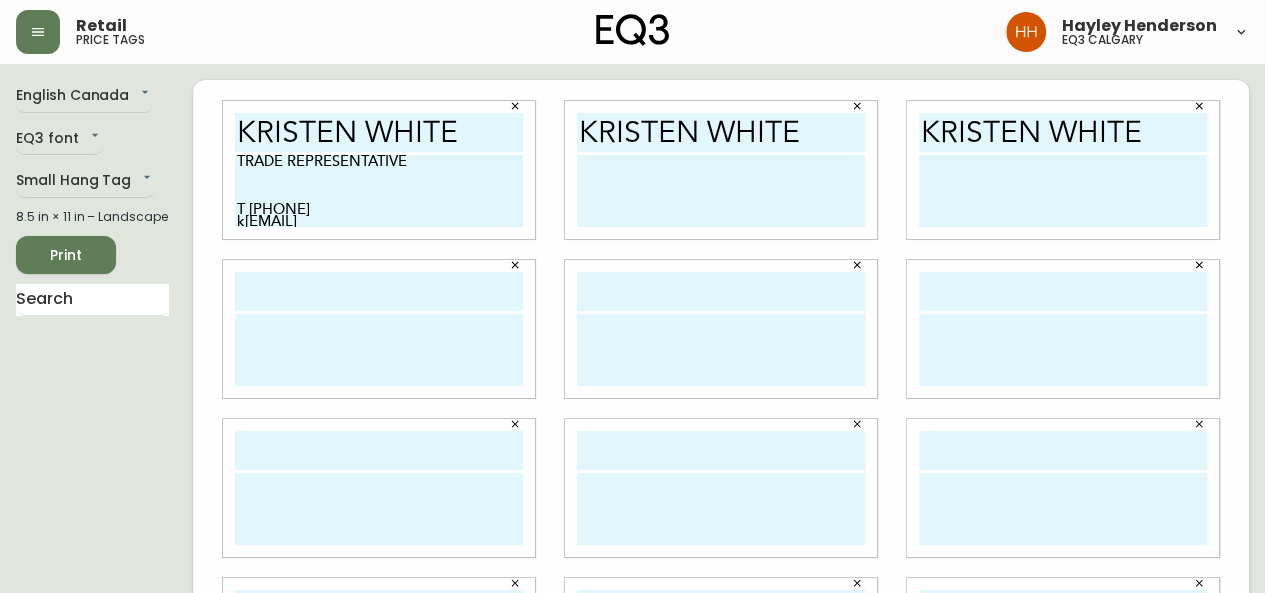 type on "kristen white" 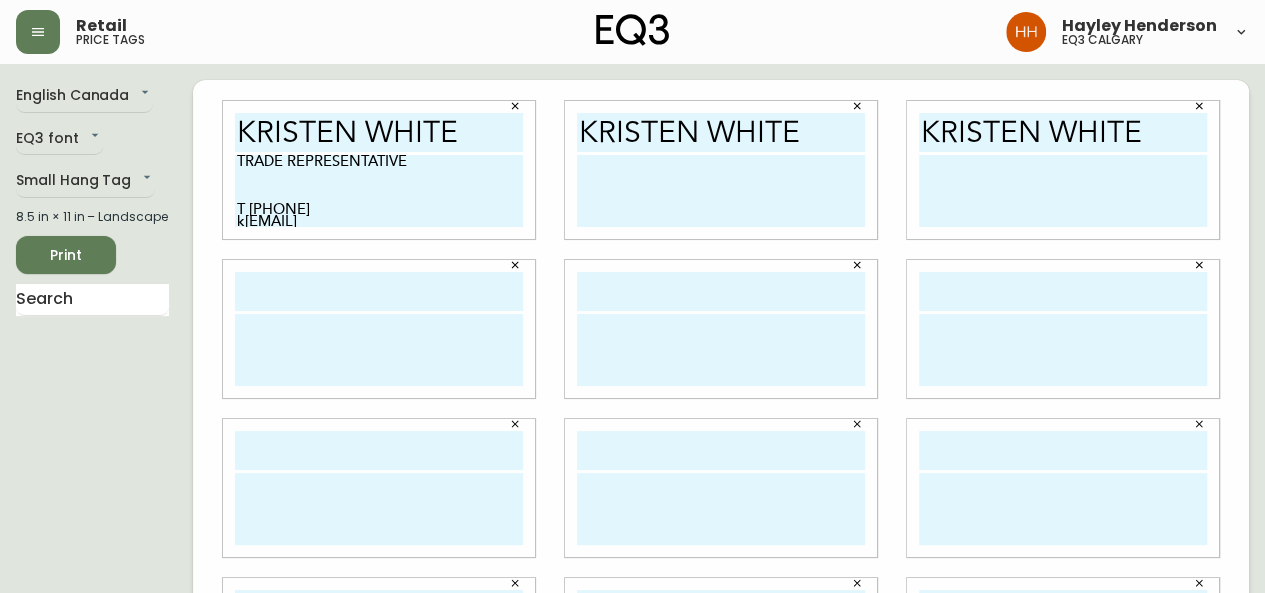 drag, startPoint x: 941, startPoint y: 301, endPoint x: 912, endPoint y: 295, distance: 29.614185 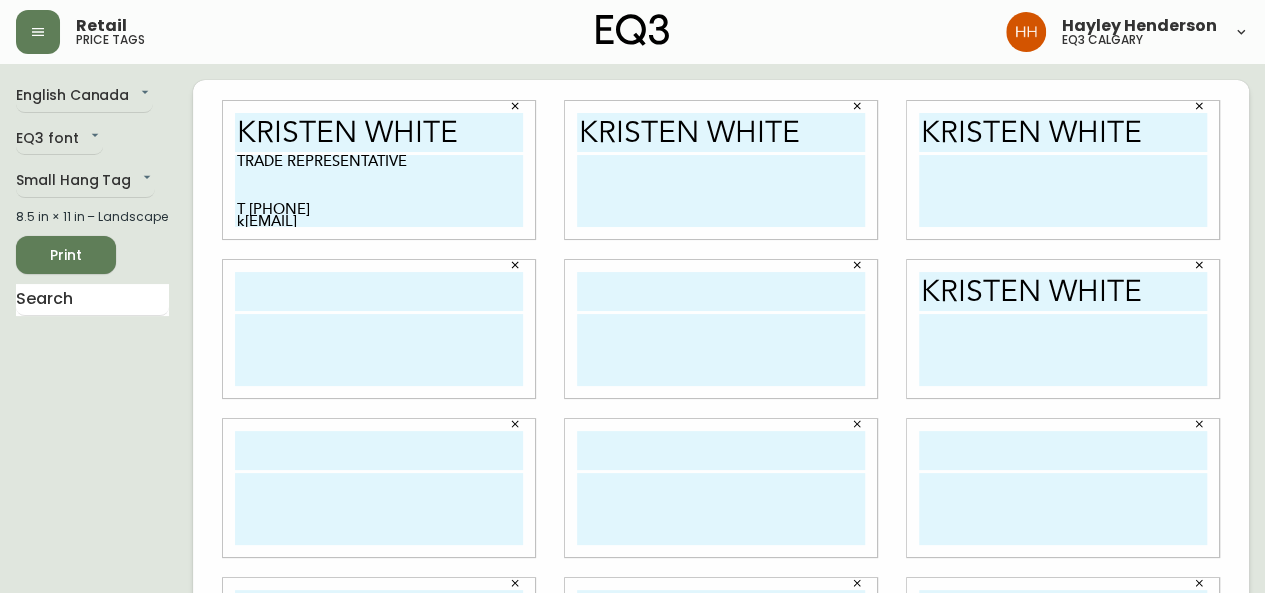 type on "kristen white" 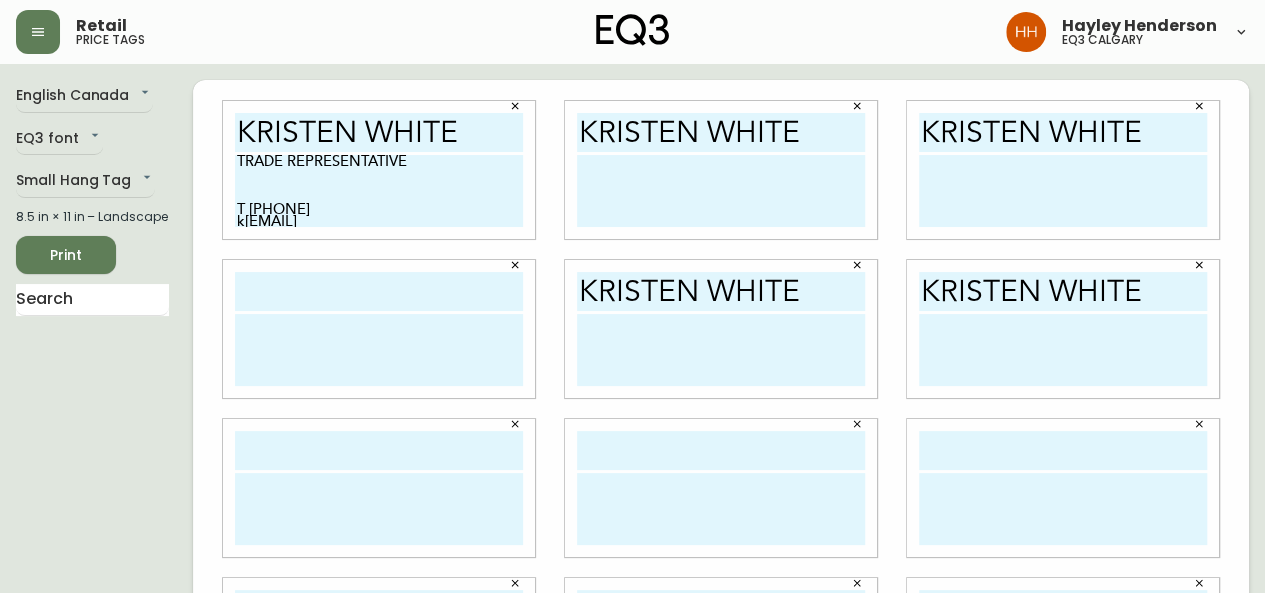 type on "kristen white" 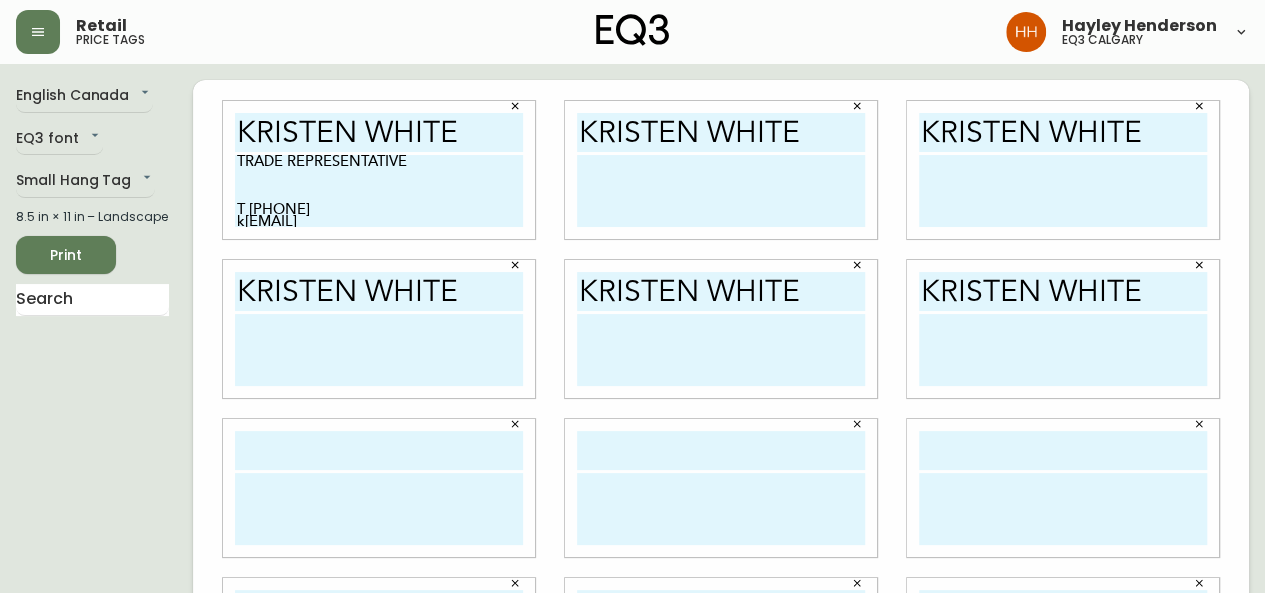 type on "kristen white" 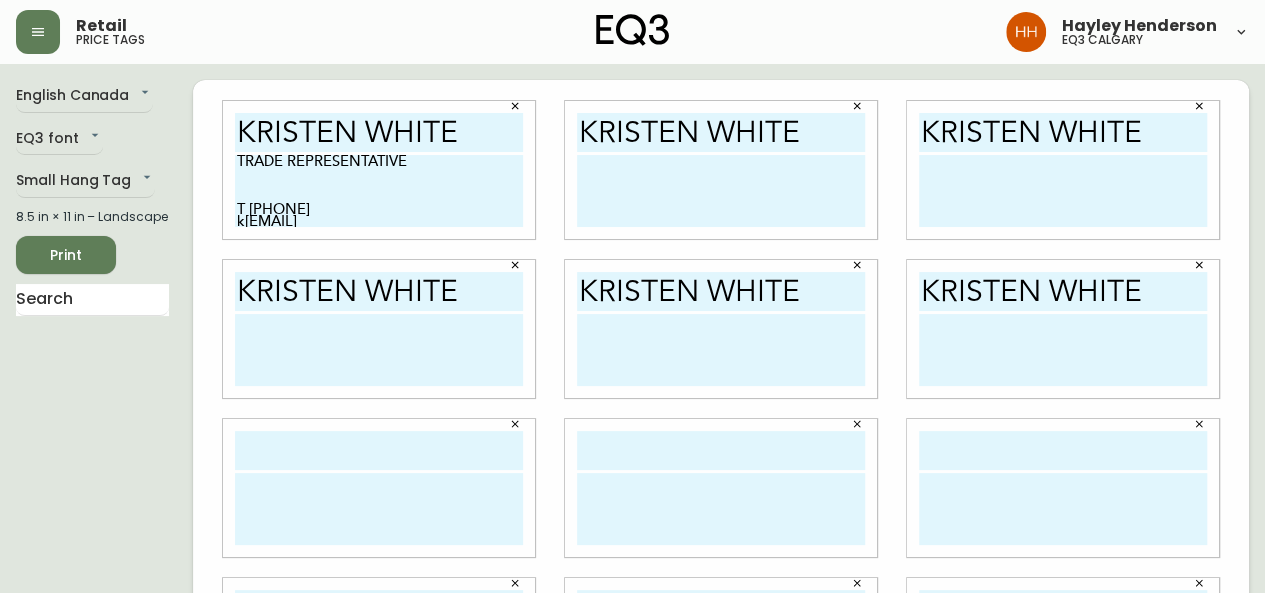 click at bounding box center (379, 450) 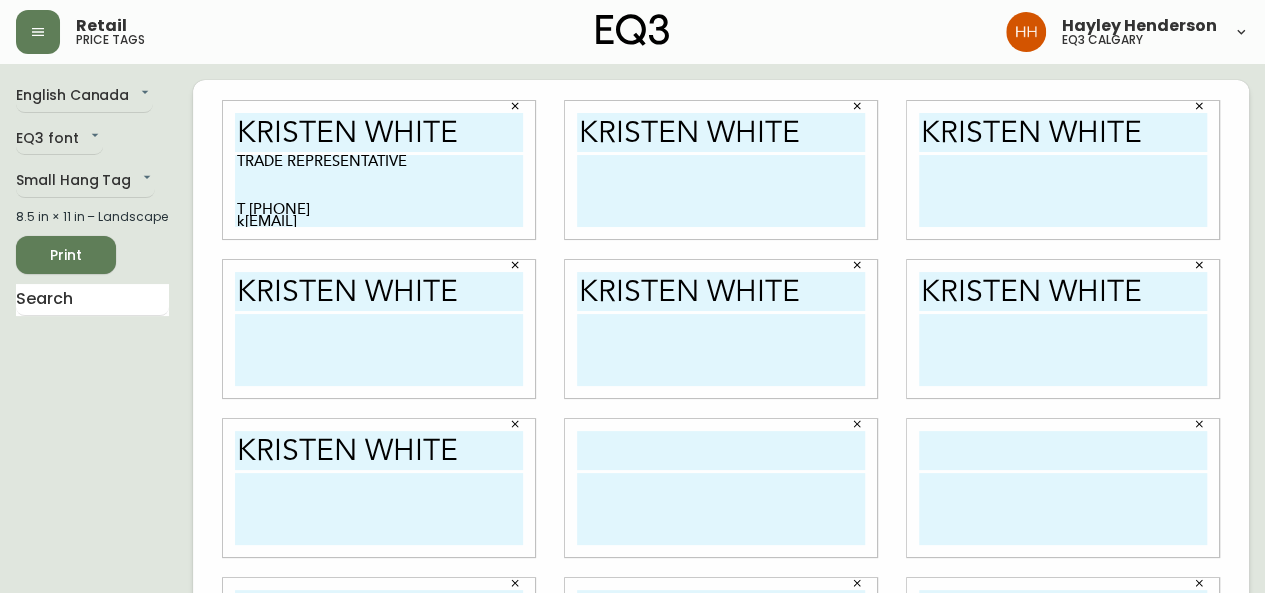 type on "kristen white" 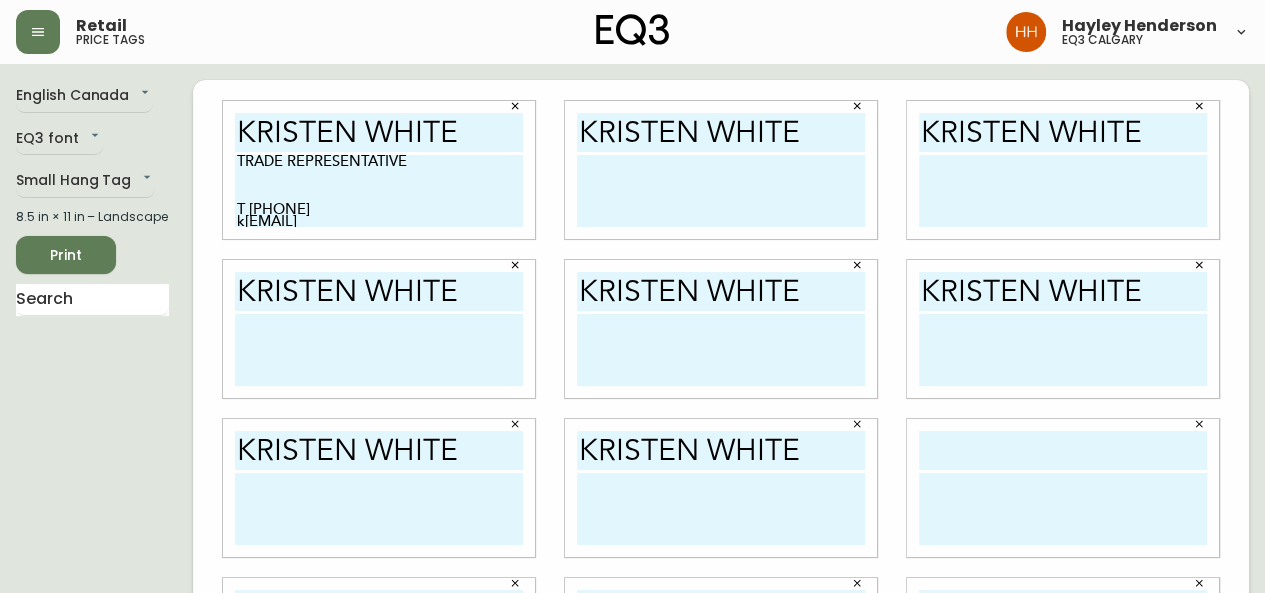 type on "kristen white" 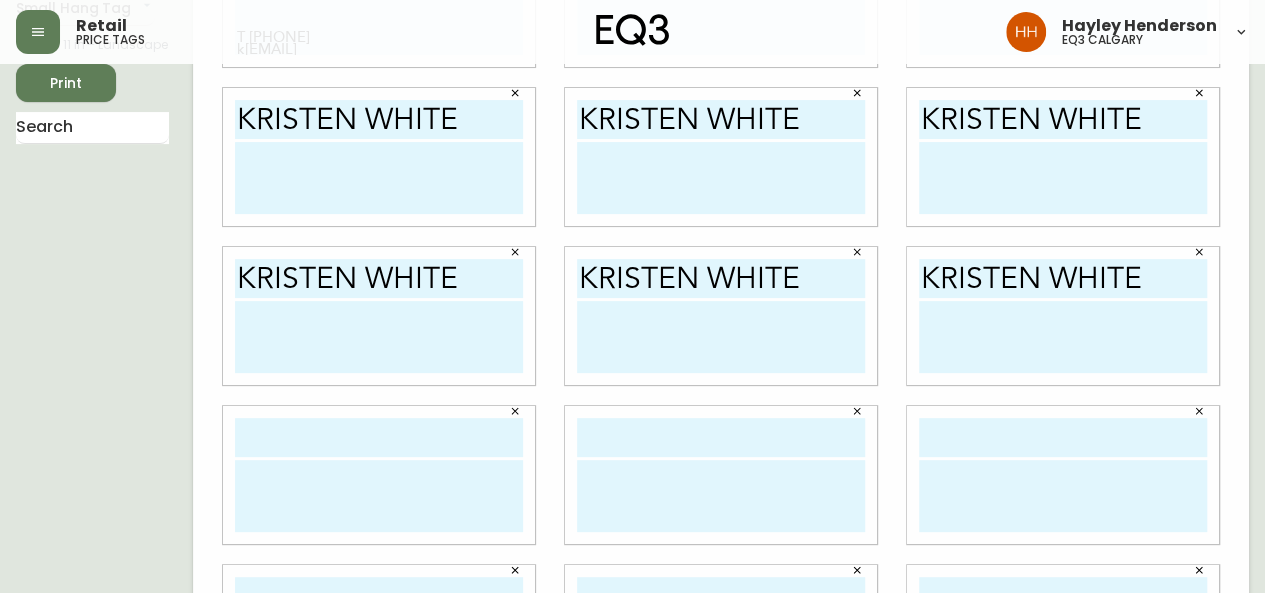scroll, scrollTop: 300, scrollLeft: 0, axis: vertical 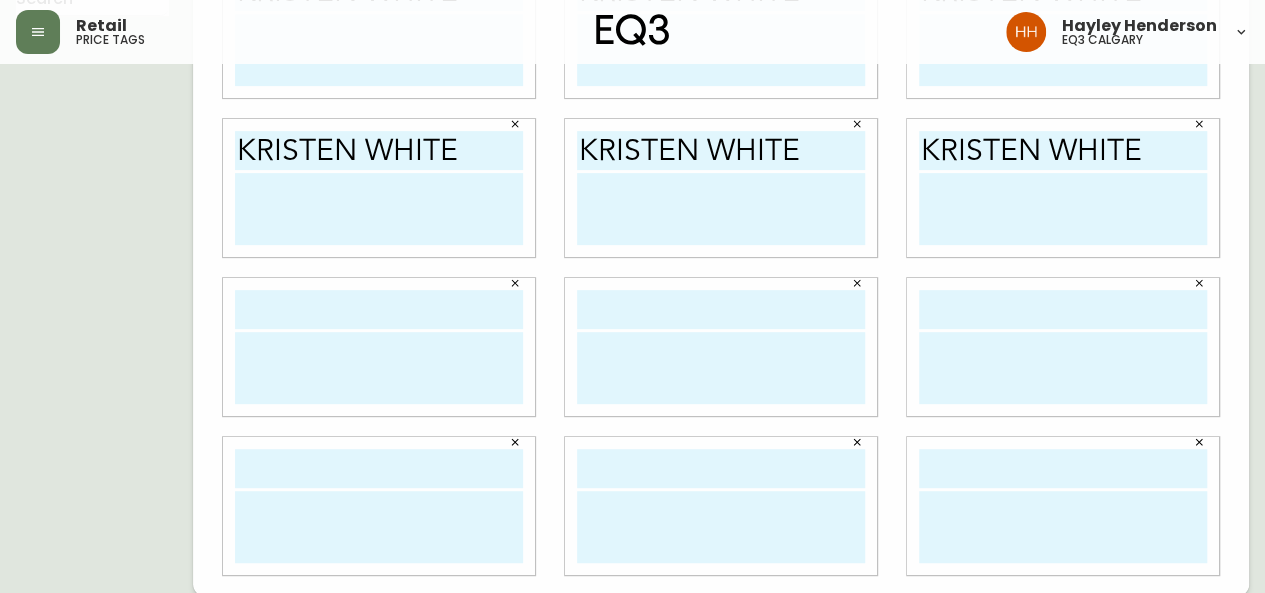 type on "kristen white" 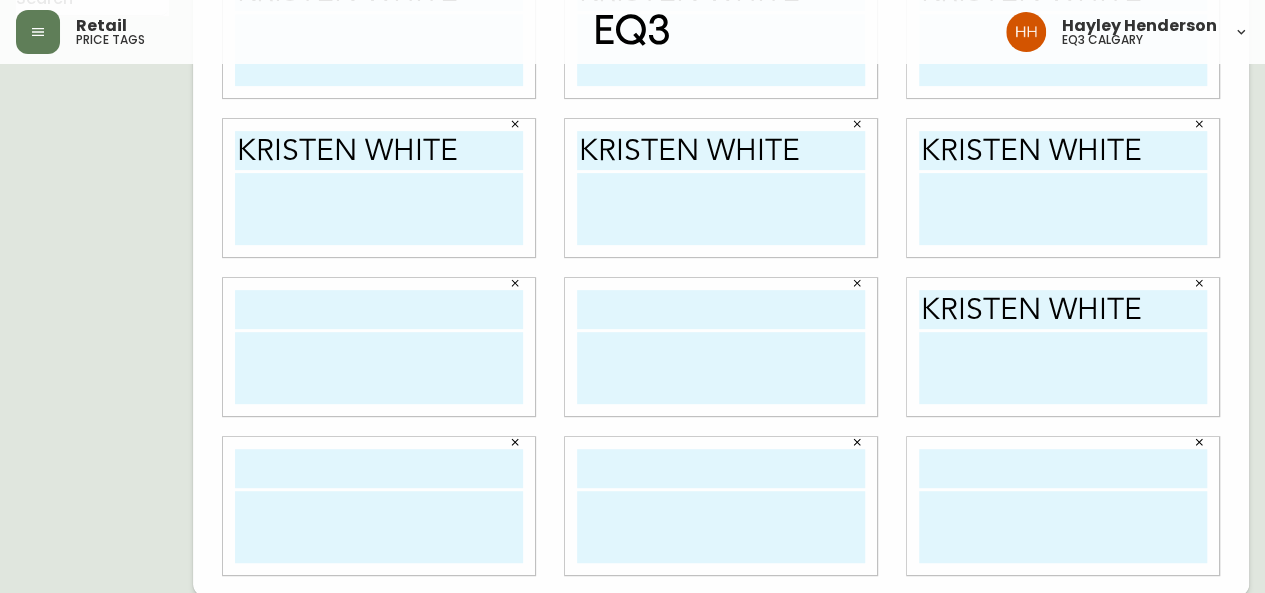 type on "kristen white" 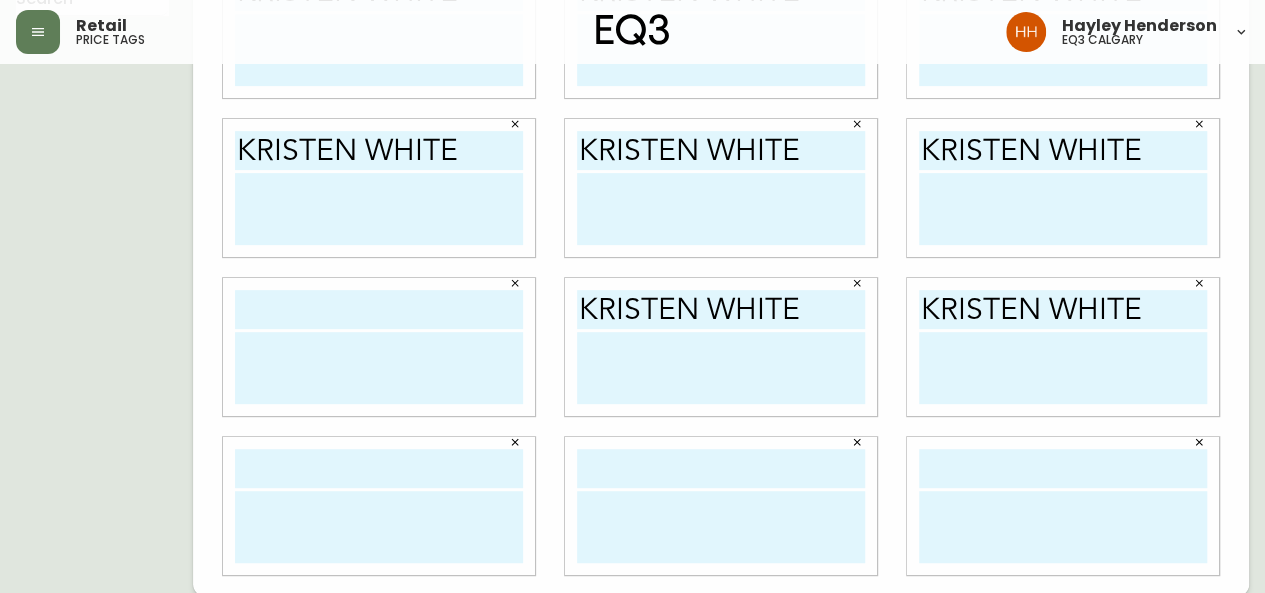 type on "kristen white" 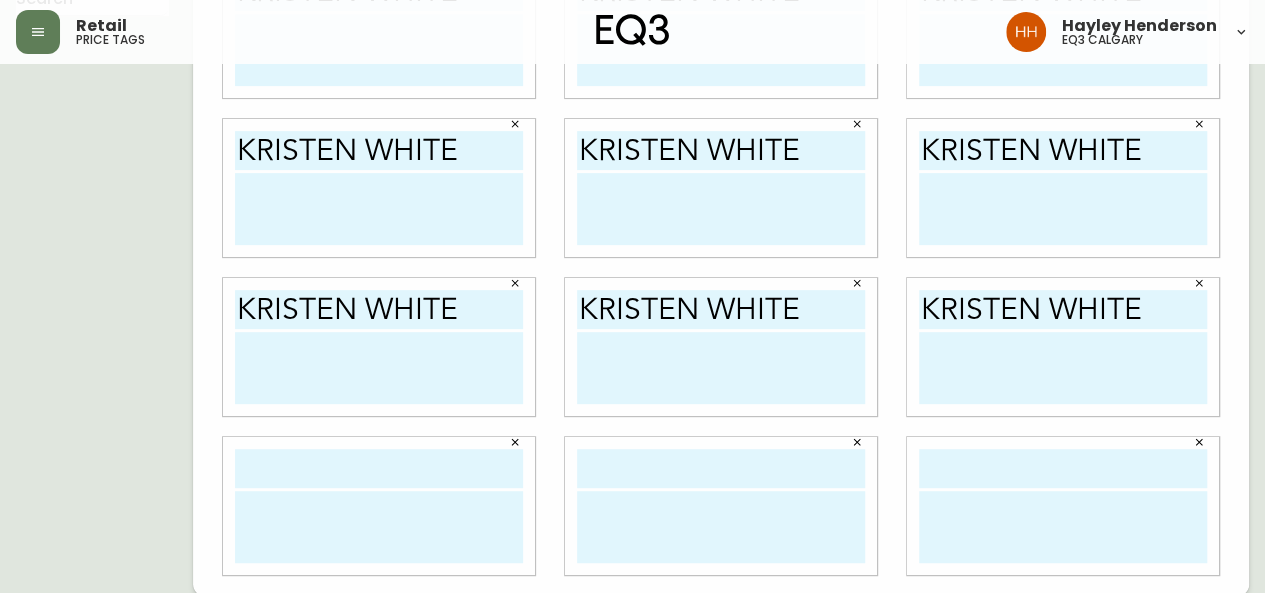 type on "kristen white" 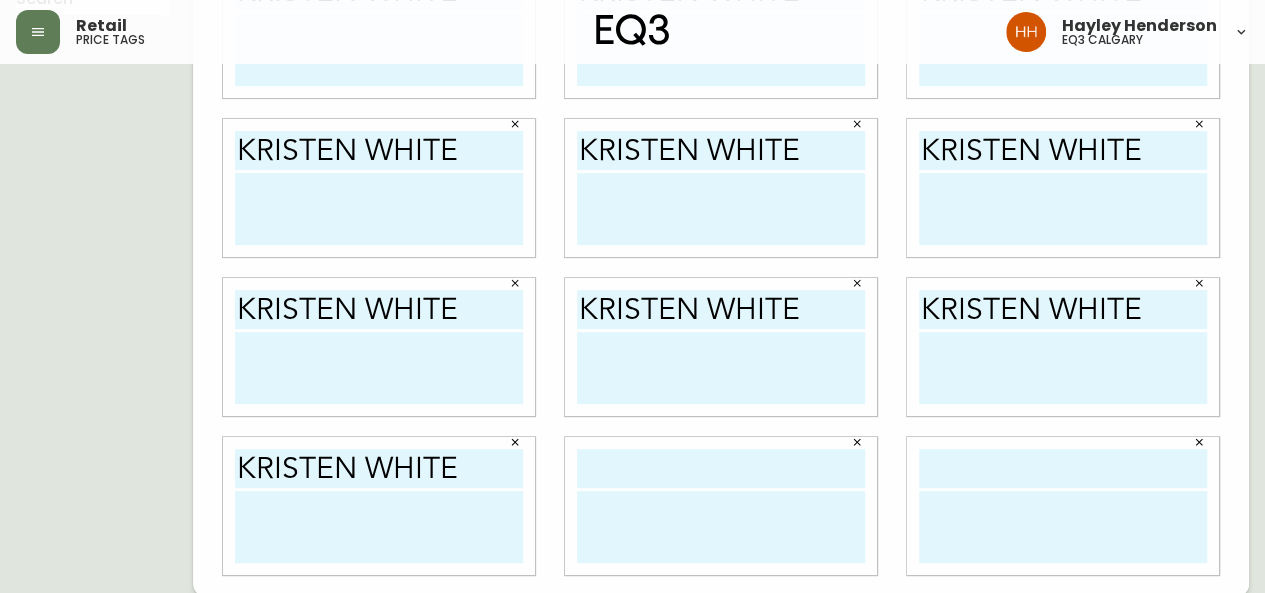type on "kristen white" 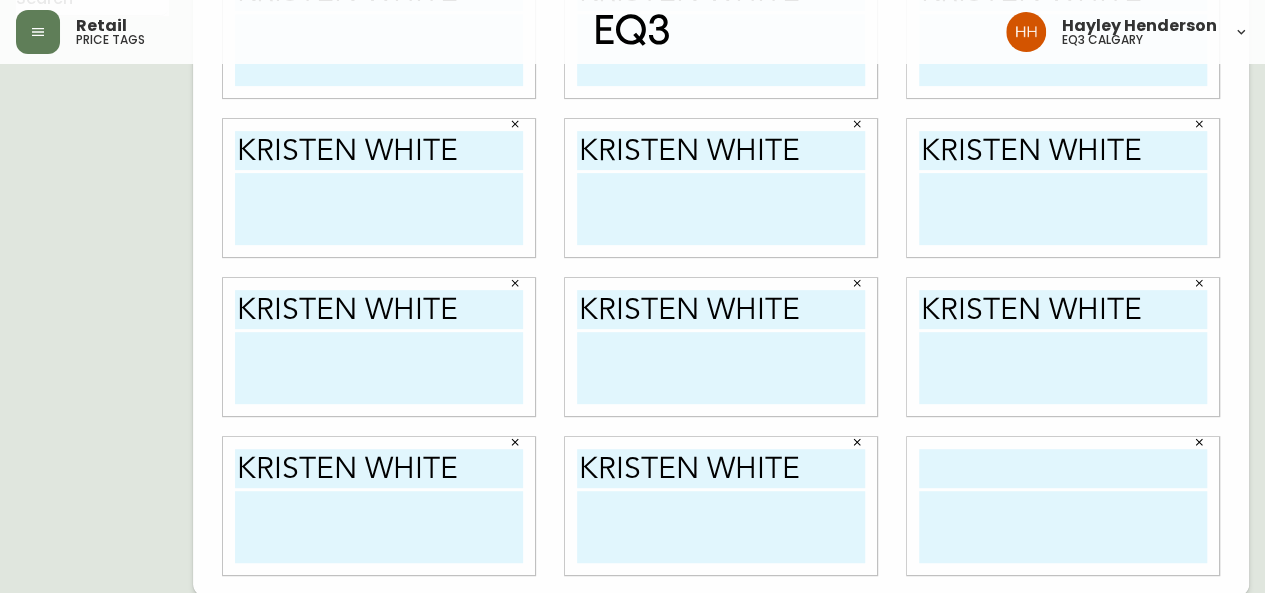 type on "kristen white" 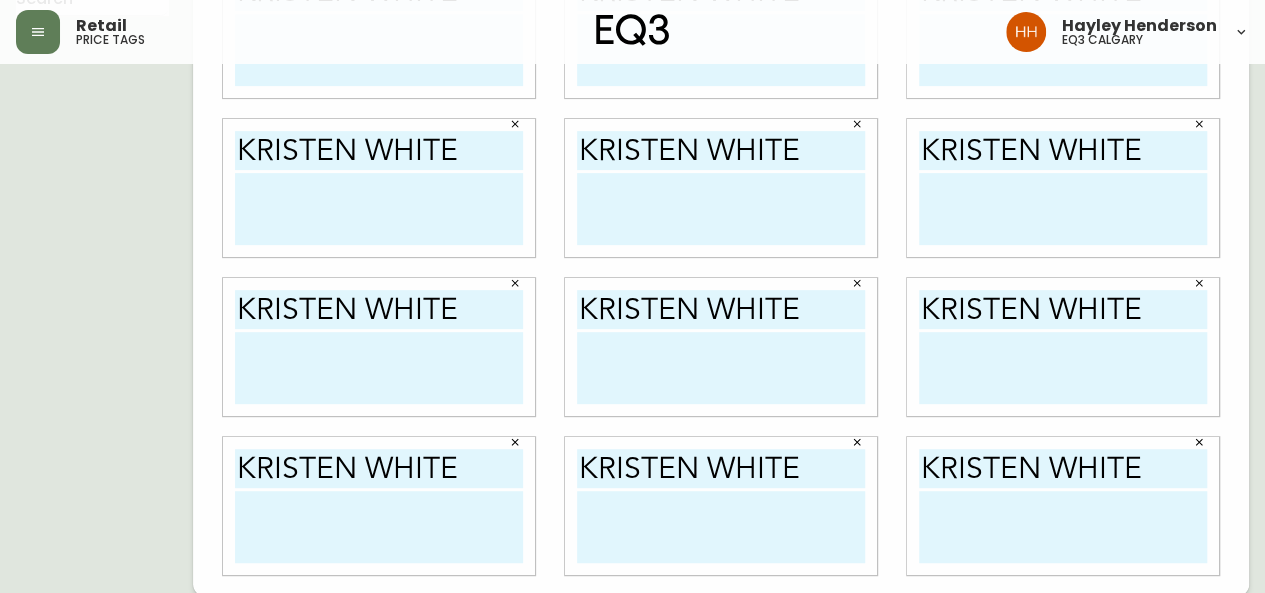 scroll, scrollTop: 2, scrollLeft: 0, axis: vertical 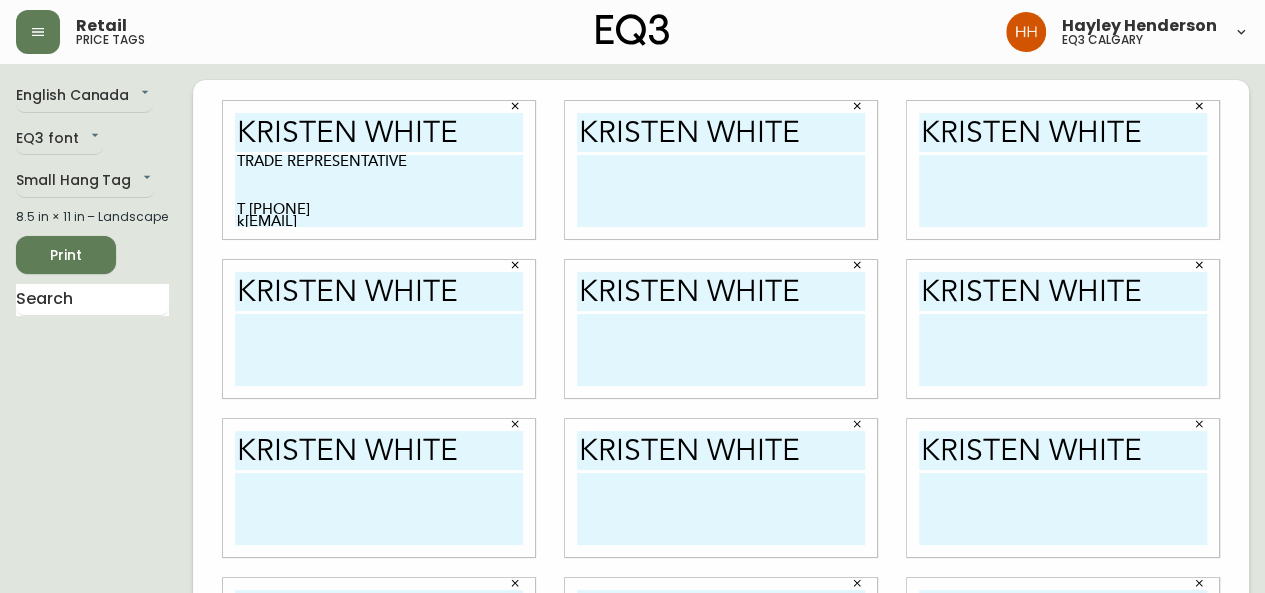type on "kristen white" 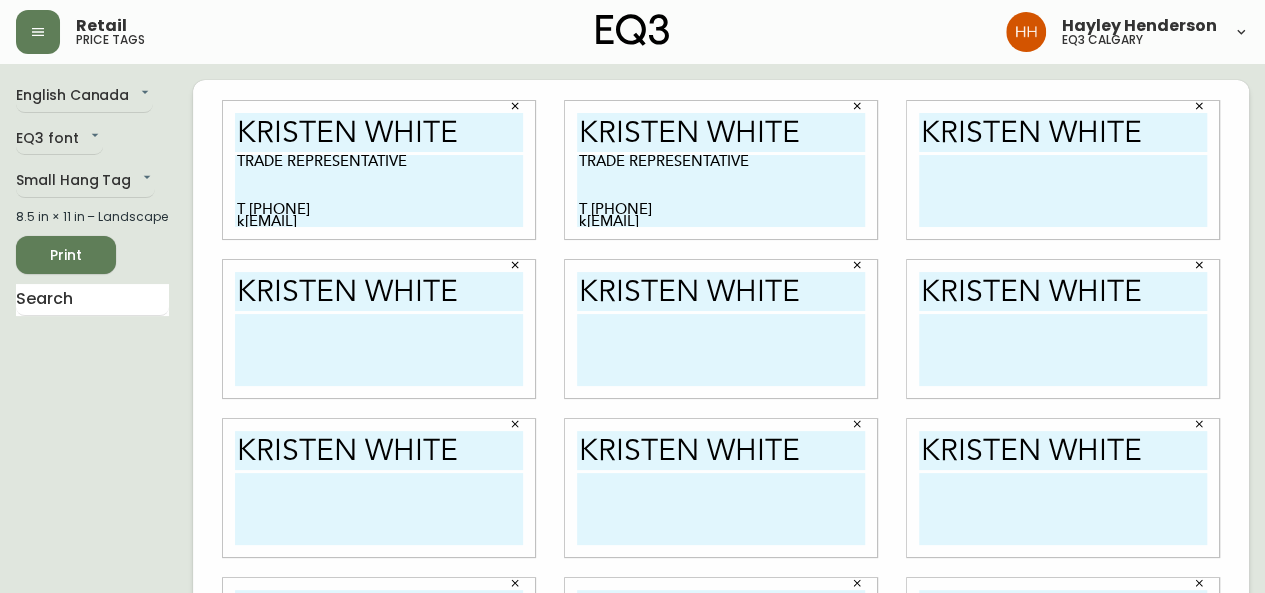 scroll, scrollTop: 7, scrollLeft: 0, axis: vertical 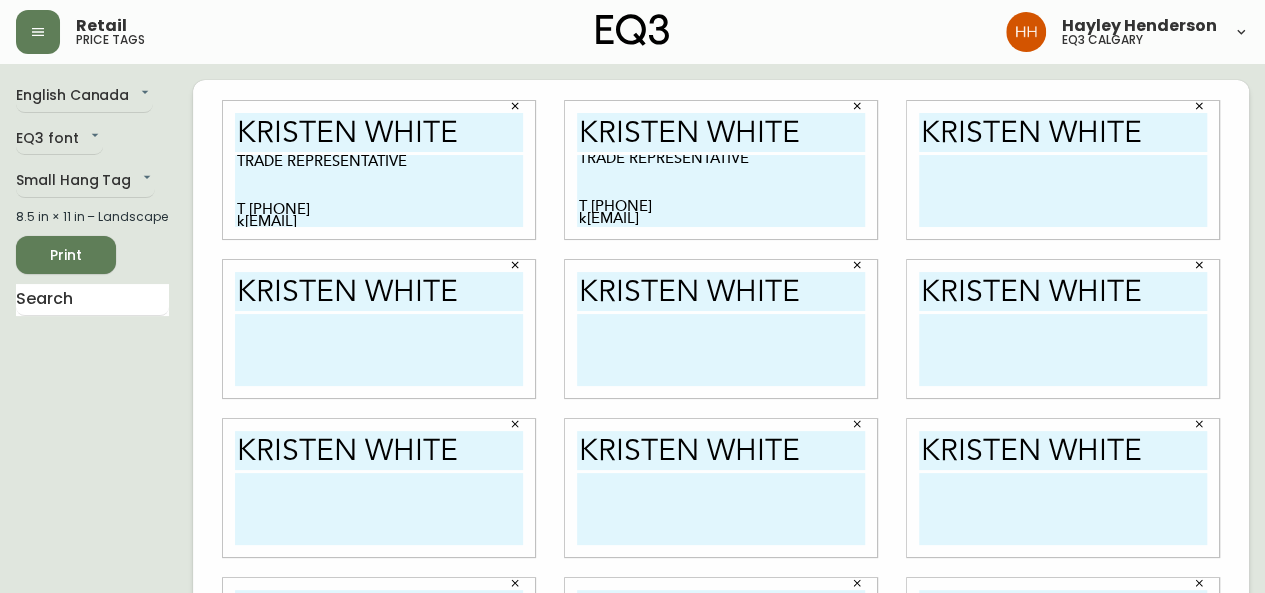 type on "TRADE REPRESENTATIVE
T [PHONE]
k[EMAIL]" 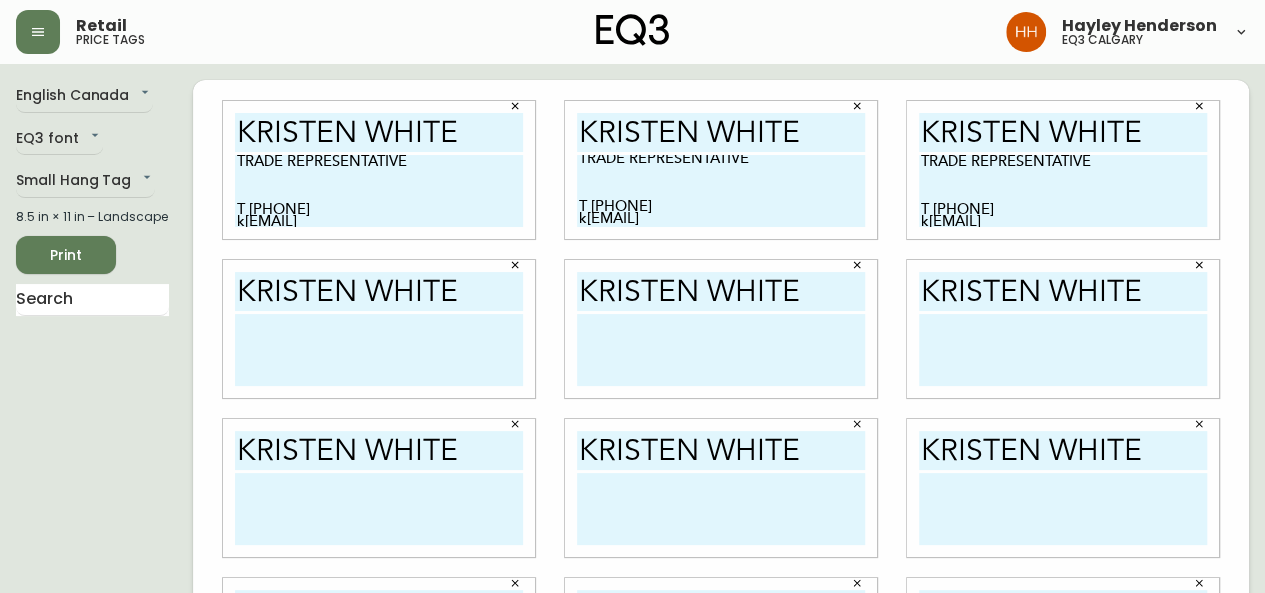 scroll, scrollTop: 7, scrollLeft: 0, axis: vertical 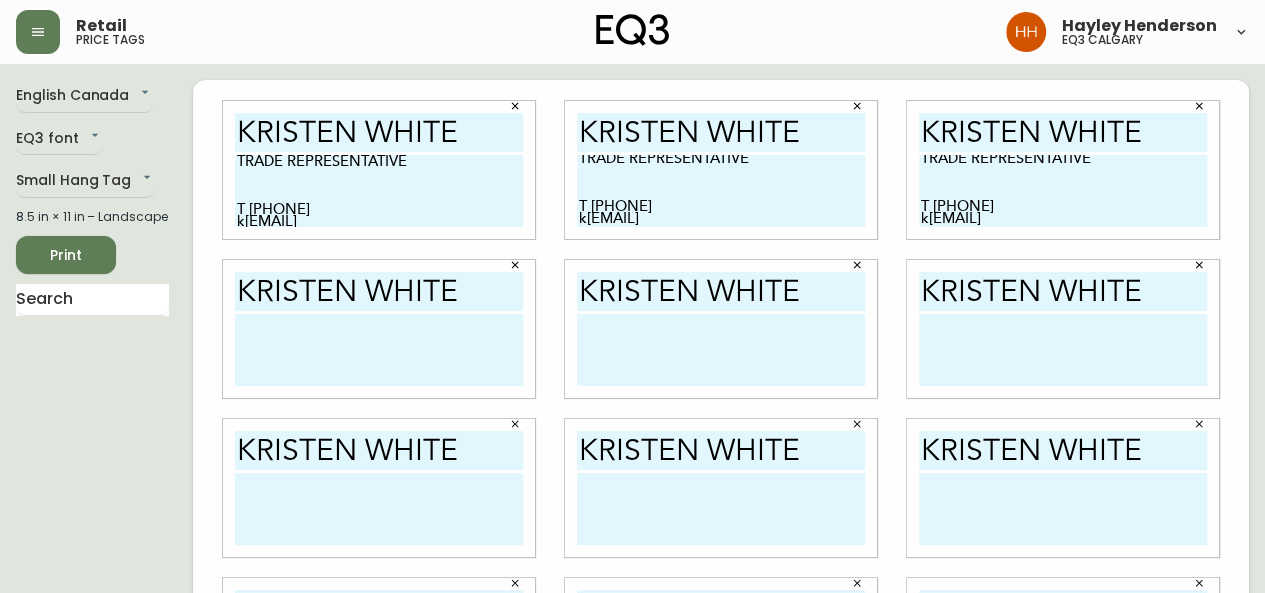type on "TRADE REPRESENTATIVE
T [PHONE]
k[EMAIL]" 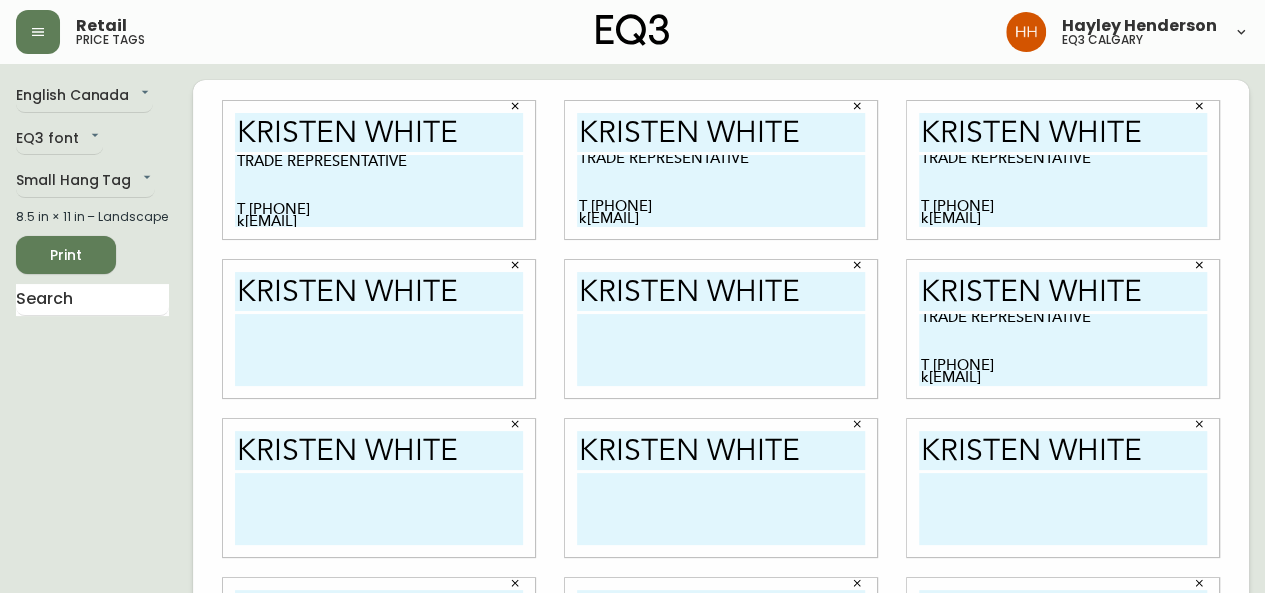 scroll, scrollTop: 0, scrollLeft: 0, axis: both 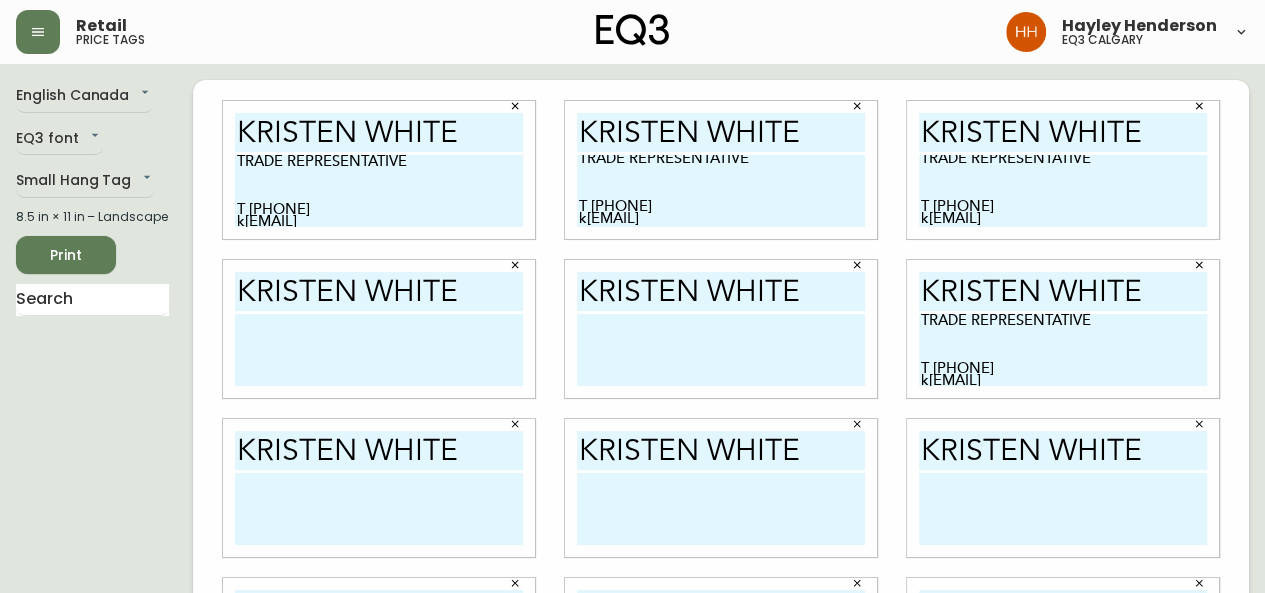 type on "TRADE REPRESENTATIVE
T [PHONE]
k[EMAIL]" 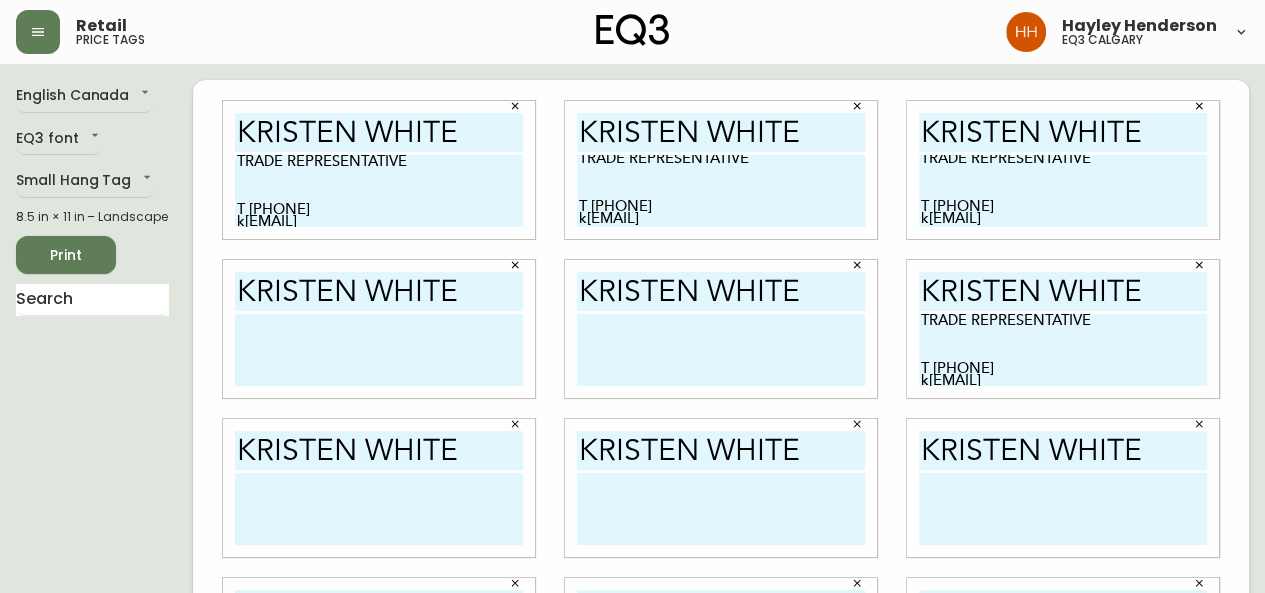 click on "TRADE REPRESENTATIVE
T [PHONE]
k[EMAIL]" at bounding box center [1063, 191] 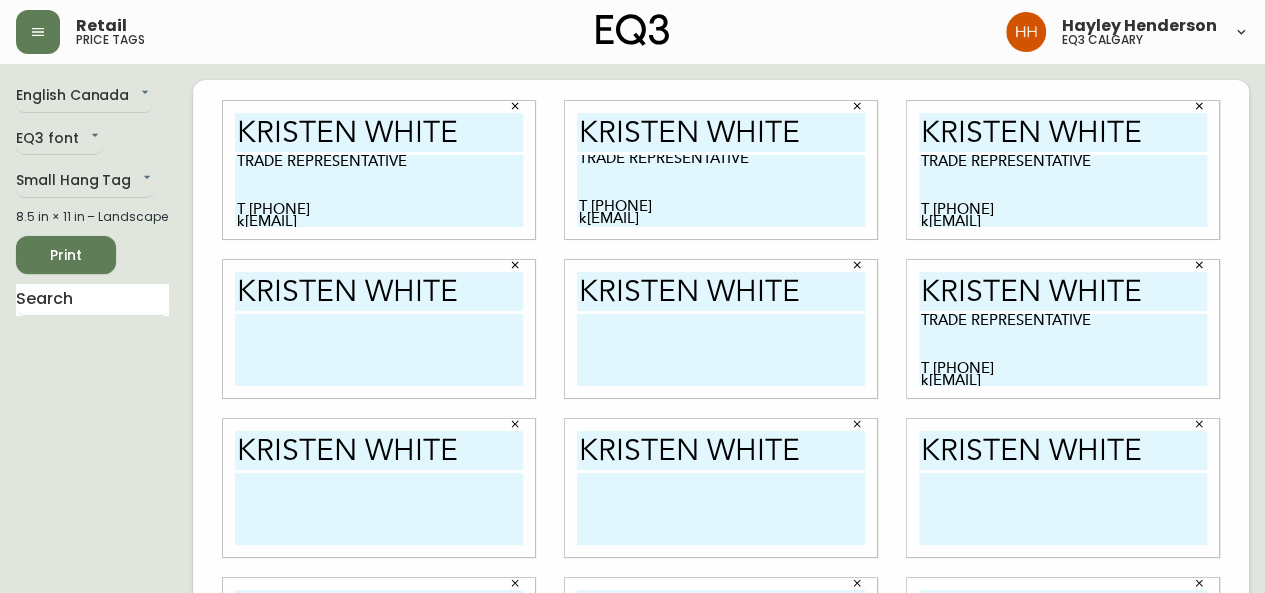 type on "TRADE REPRESENTATIVE
T [PHONE]
k[EMAIL]" 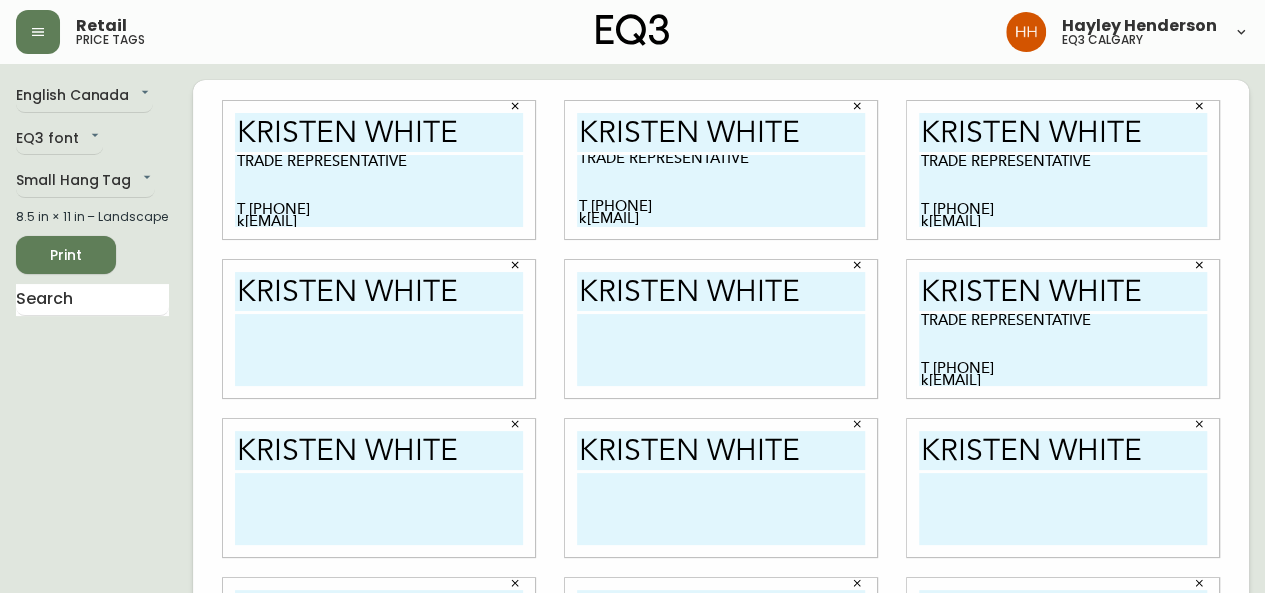 click on "TRADE REPRESENTATIVE
T [PHONE]
k[EMAIL]" at bounding box center [721, 191] 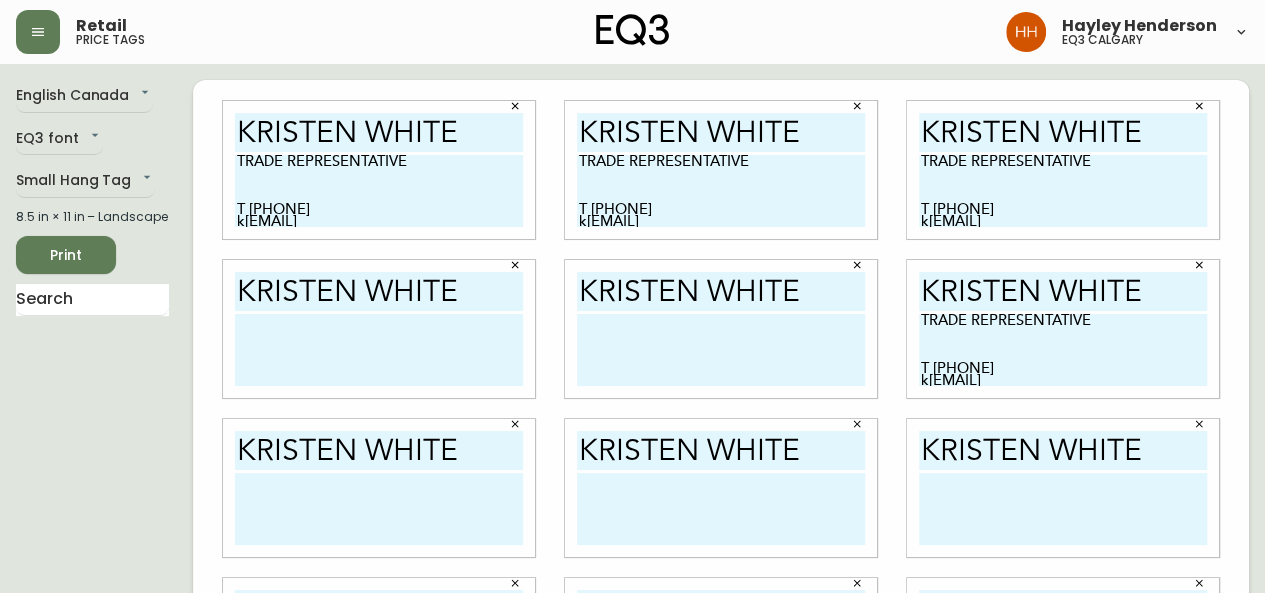 type on "TRADE REPRESENTATIVE
T [PHONE]
k[EMAIL]" 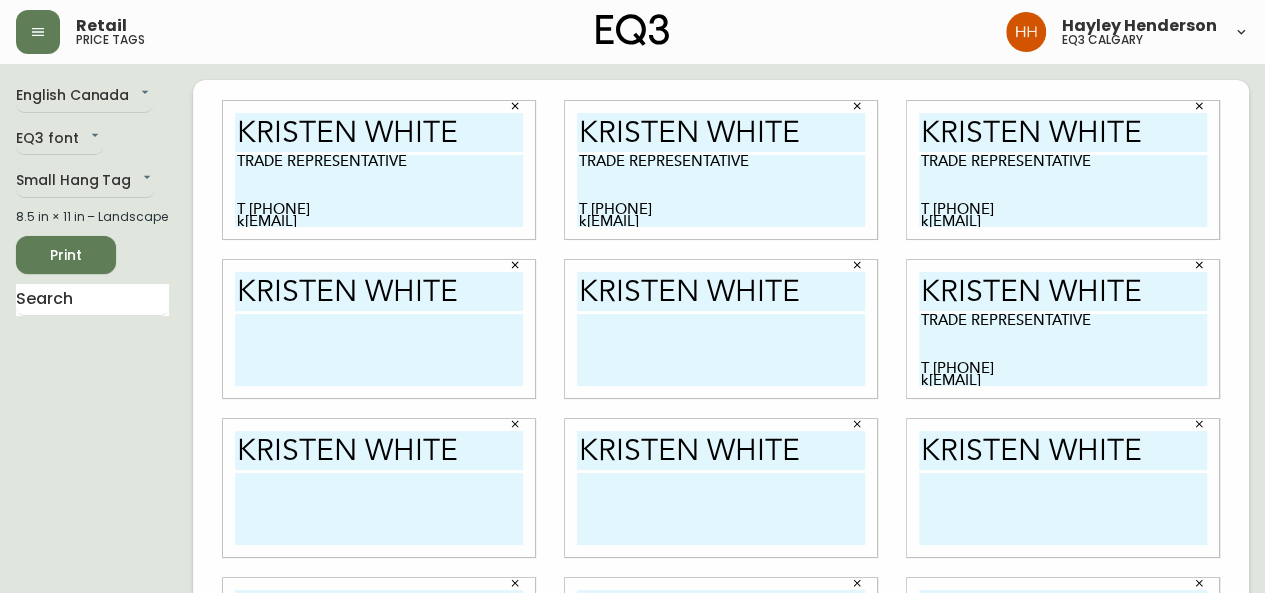 click at bounding box center [721, 350] 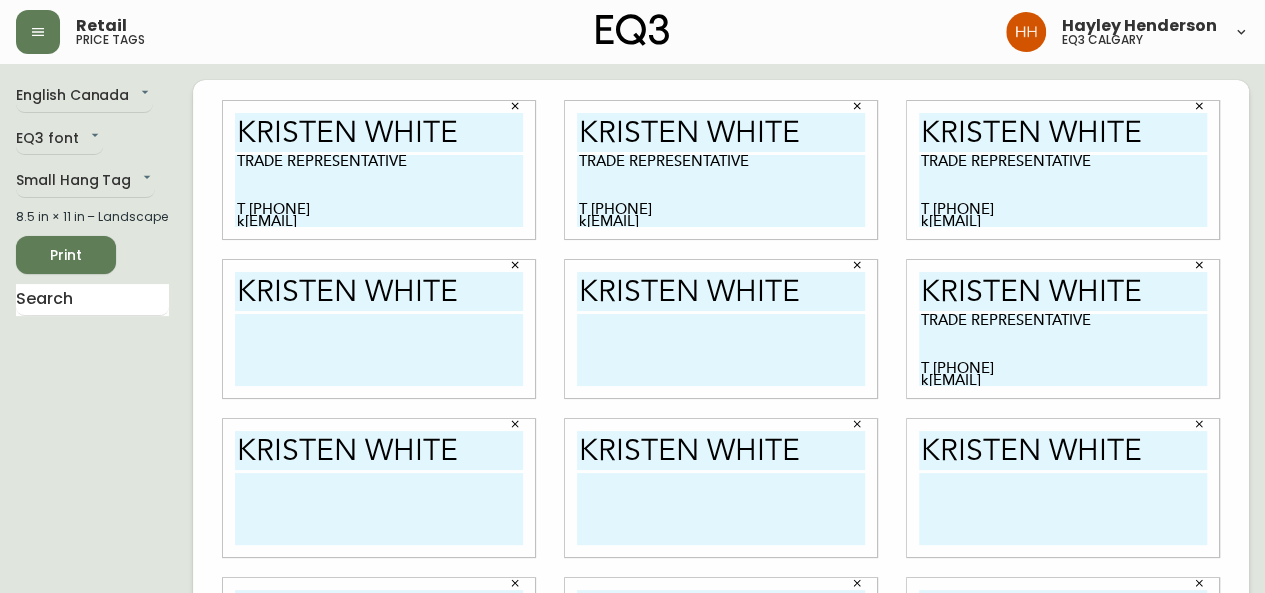 paste on "TRADE REPRESENTATIVE
T [PHONE]
k[EMAIL]" 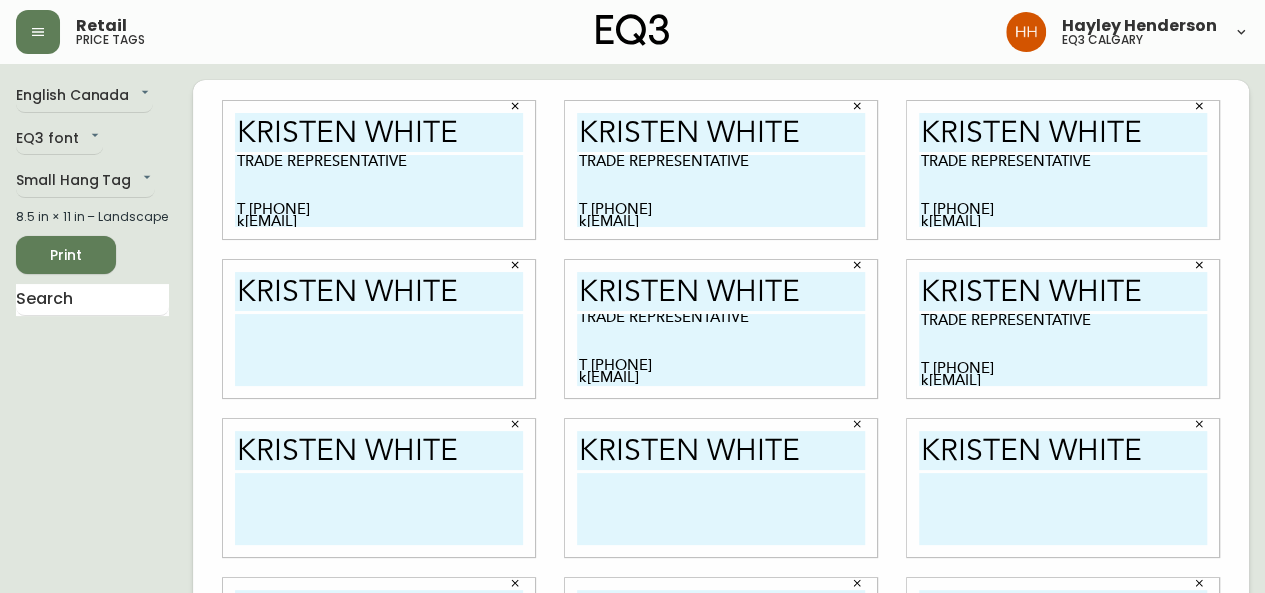 scroll, scrollTop: 0, scrollLeft: 0, axis: both 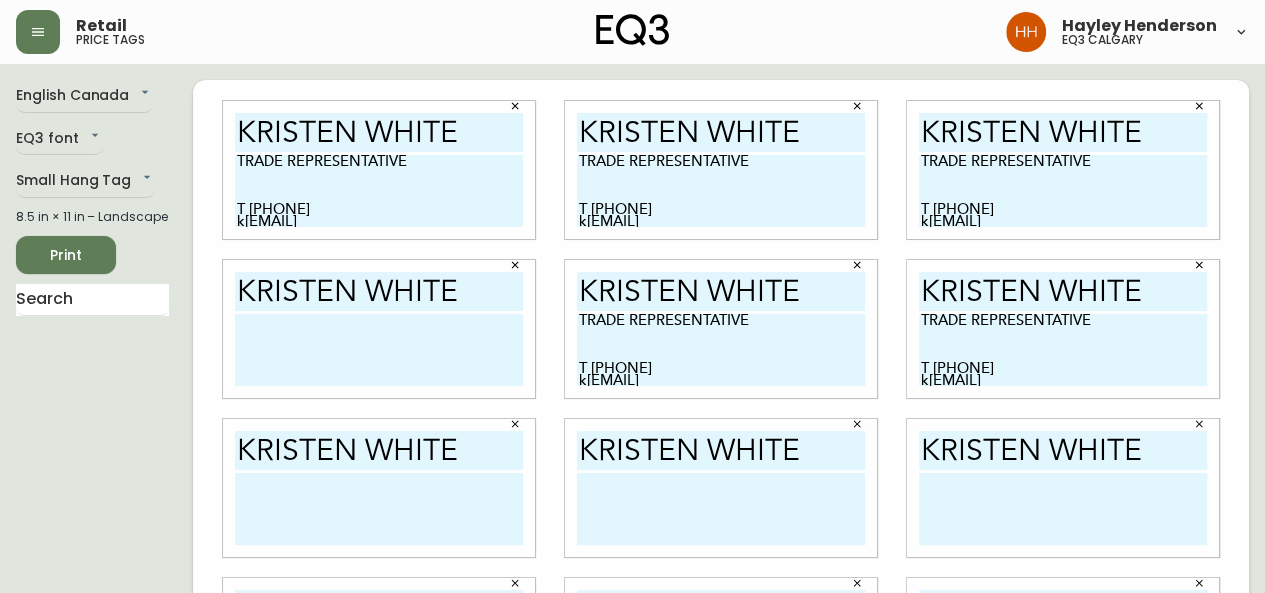 type on "TRADE REPRESENTATIVE
T [PHONE]
k[EMAIL]" 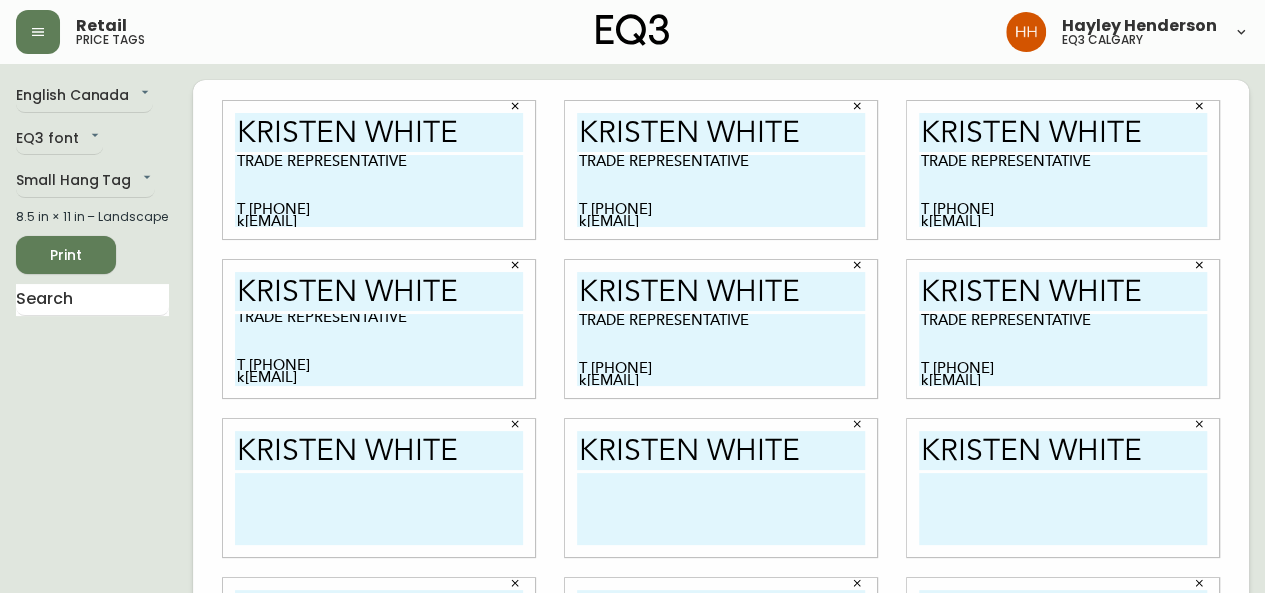 scroll, scrollTop: 0, scrollLeft: 0, axis: both 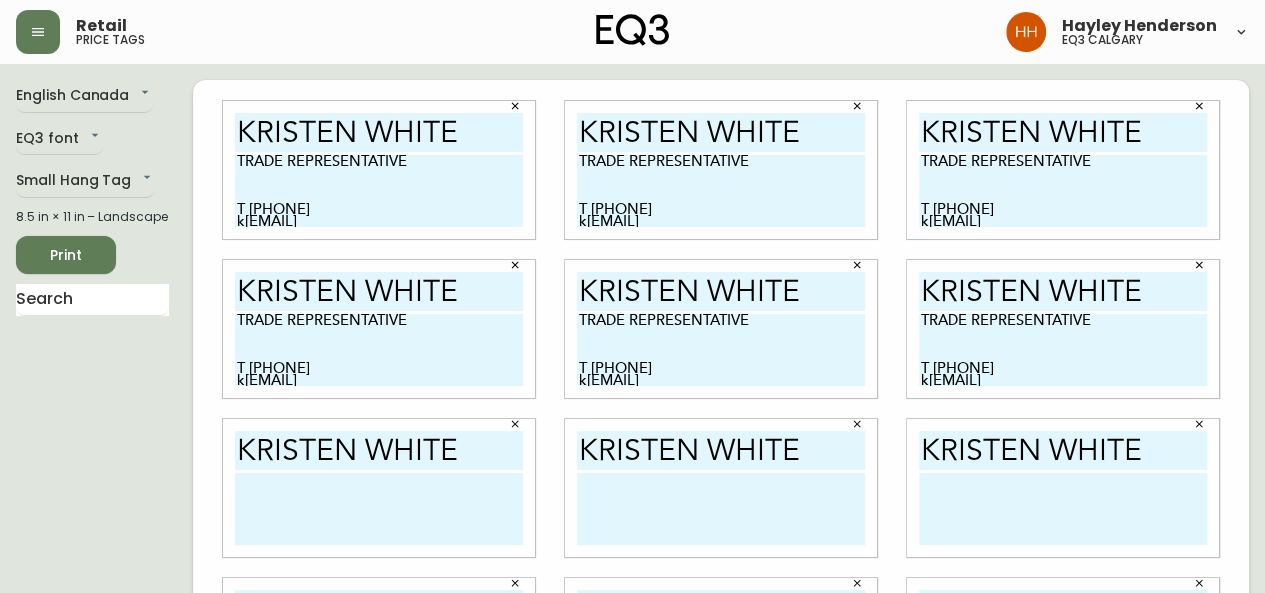 type on "TRADE REPRESENTATIVE
T [PHONE]
k[EMAIL]" 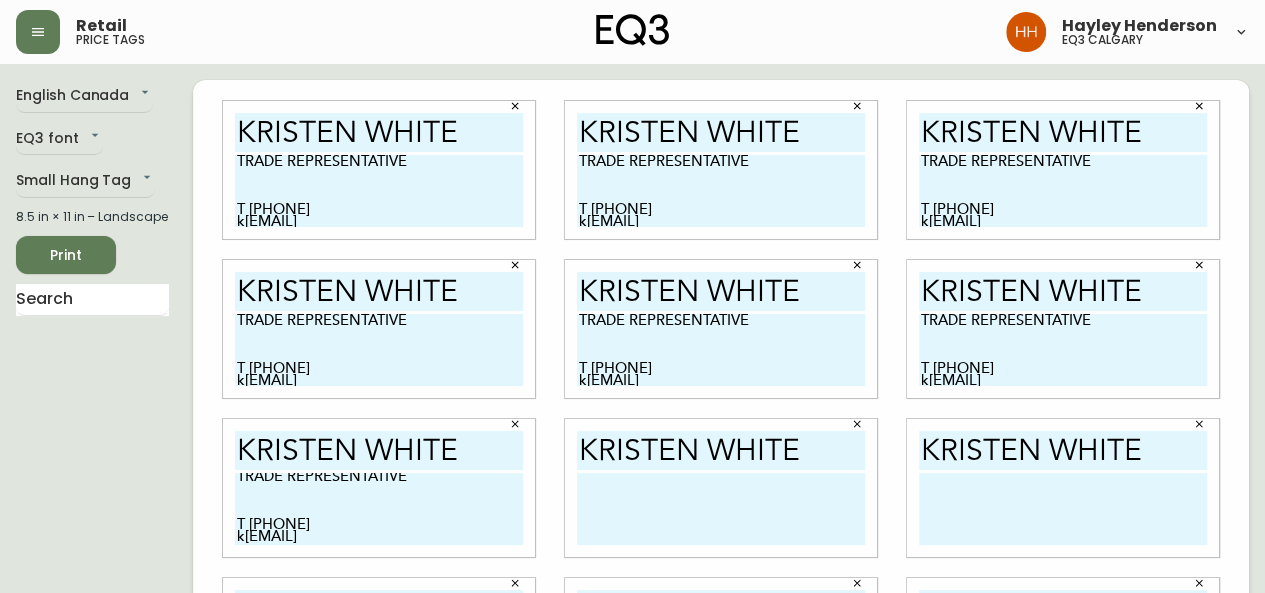 scroll, scrollTop: 0, scrollLeft: 0, axis: both 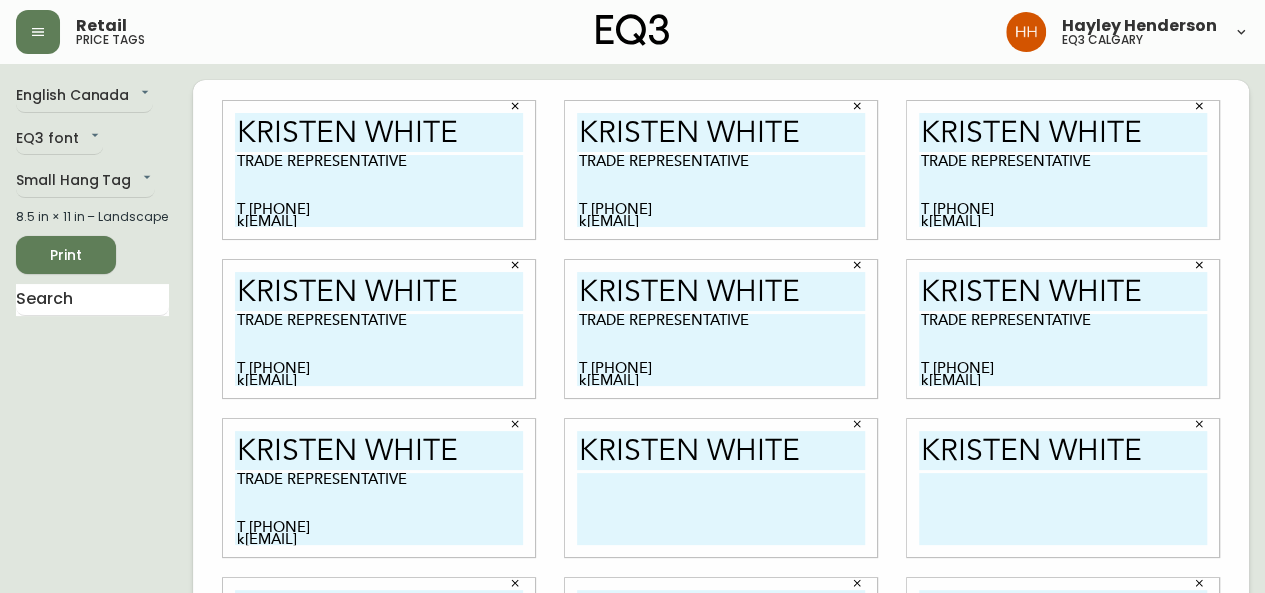 type on "TRADE REPRESENTATIVE
T [PHONE]
k[EMAIL]" 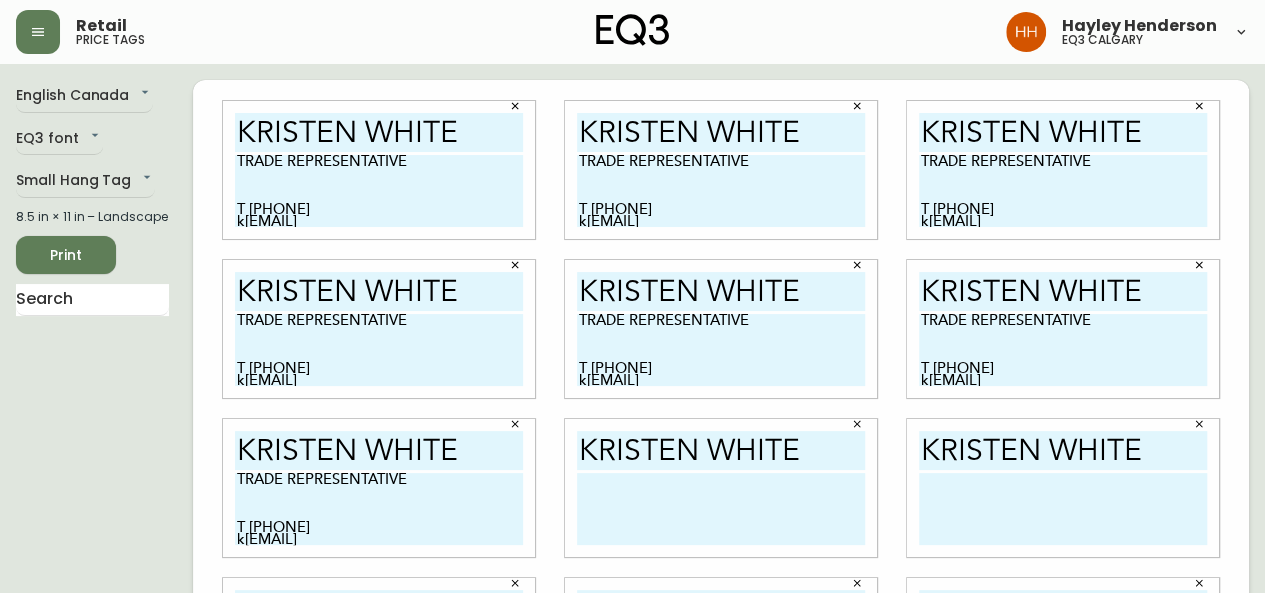 paste on "TRADE REPRESENTATIVE
T [PHONE]
k[EMAIL]" 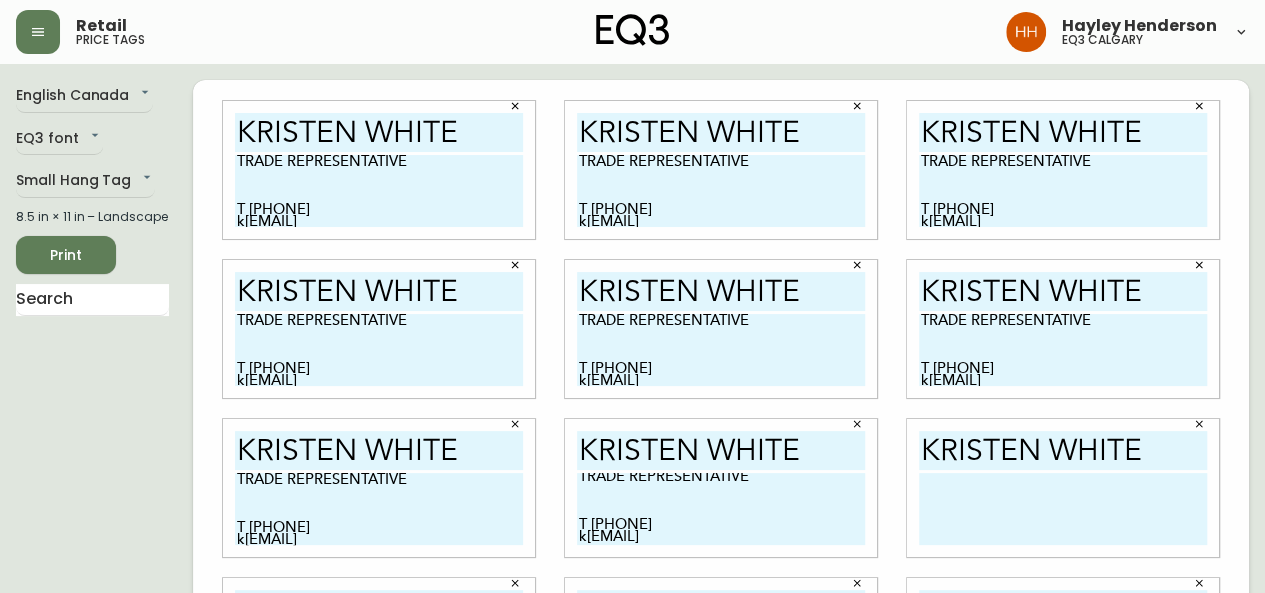 scroll, scrollTop: 0, scrollLeft: 0, axis: both 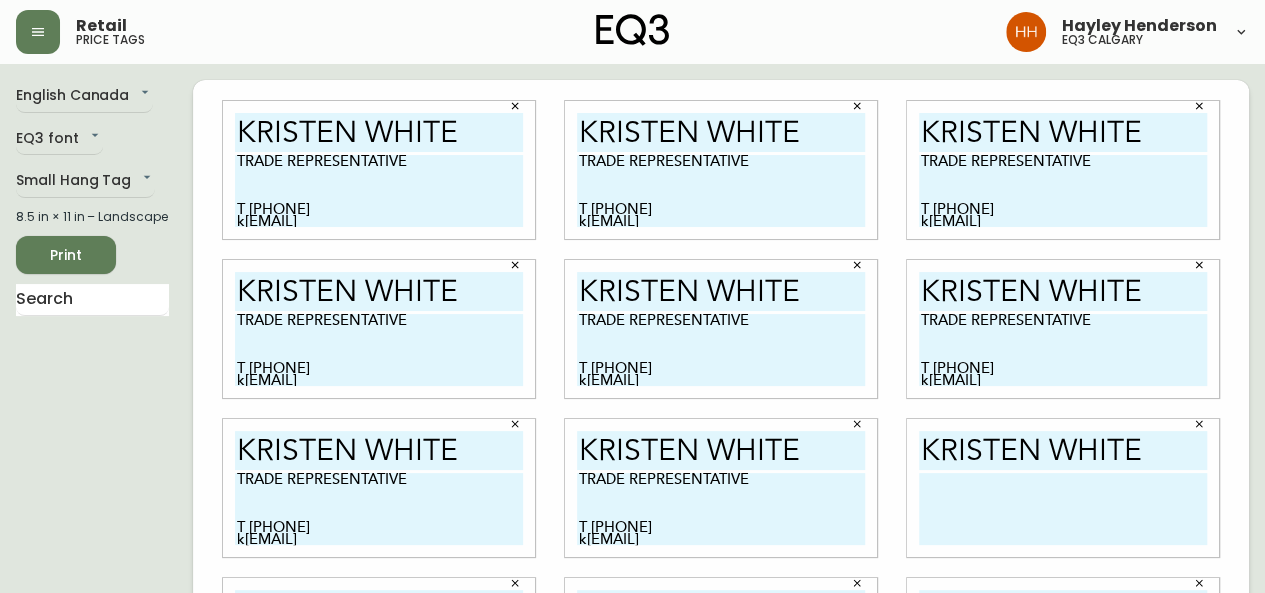 type on "TRADE REPRESENTATIVE
T [PHONE]
k[EMAIL]" 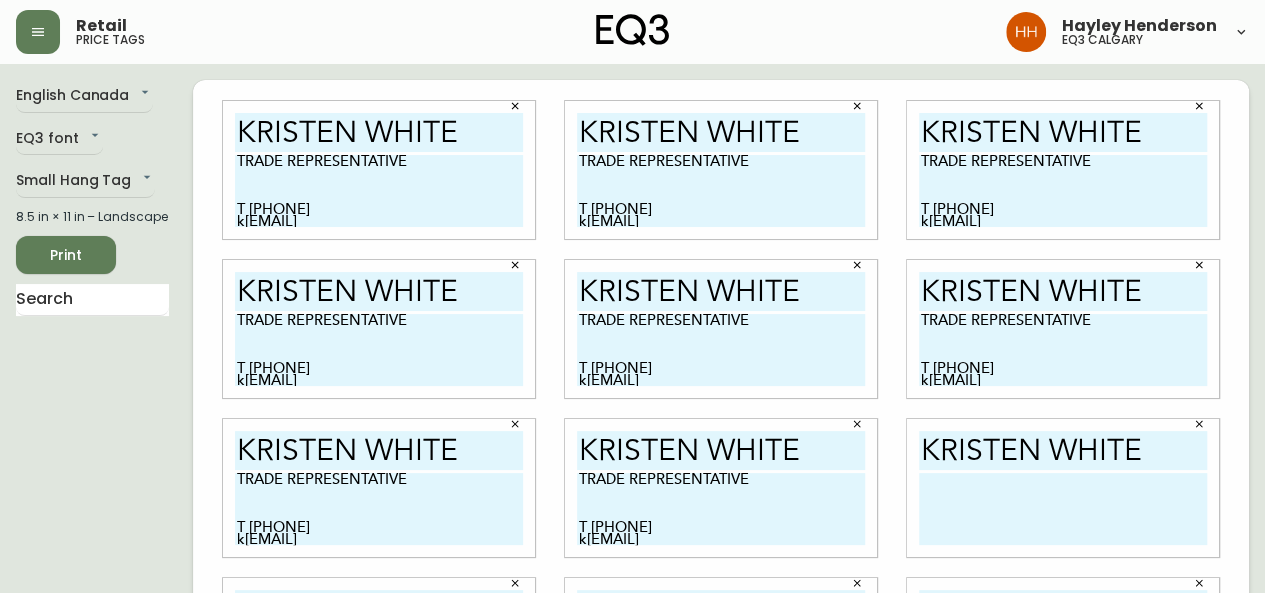 paste on "TRADE REPRESENTATIVE
T [PHONE]
k[EMAIL]" 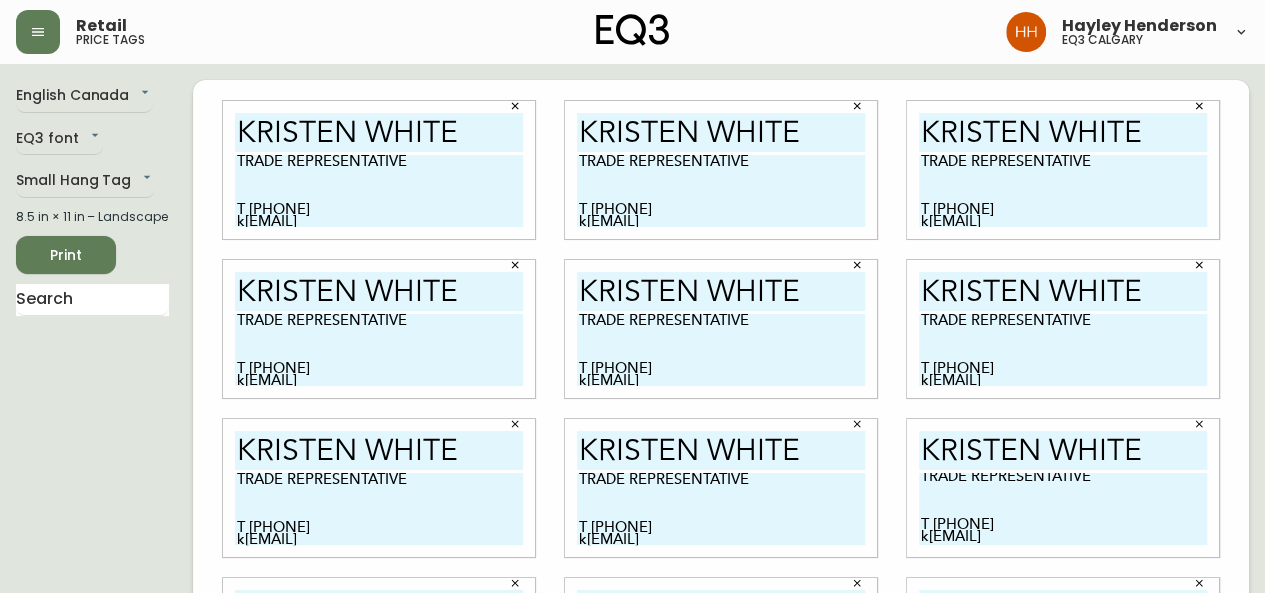 scroll, scrollTop: 0, scrollLeft: 0, axis: both 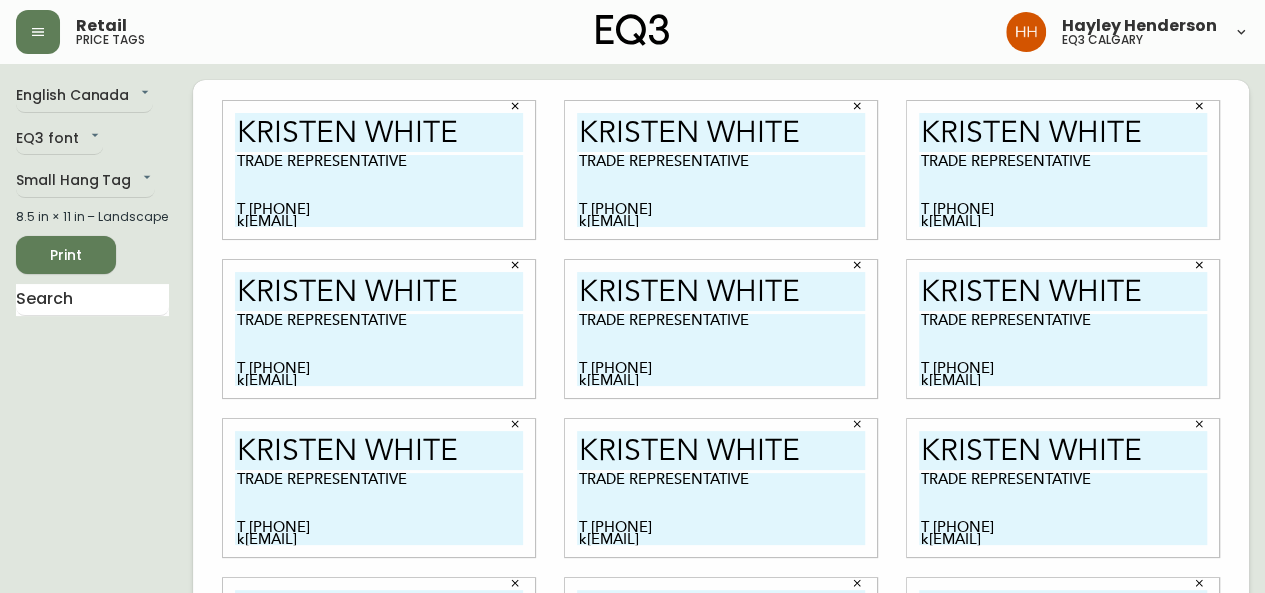 type on "TRADE REPRESENTATIVE
T [PHONE]
k[EMAIL]" 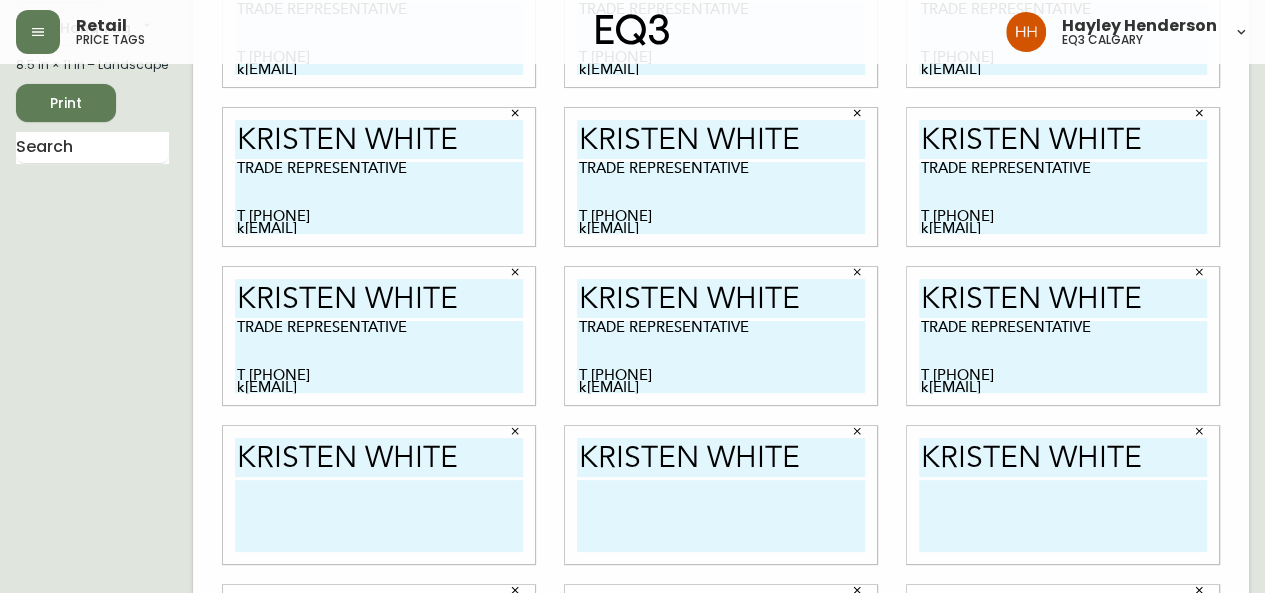 scroll, scrollTop: 302, scrollLeft: 0, axis: vertical 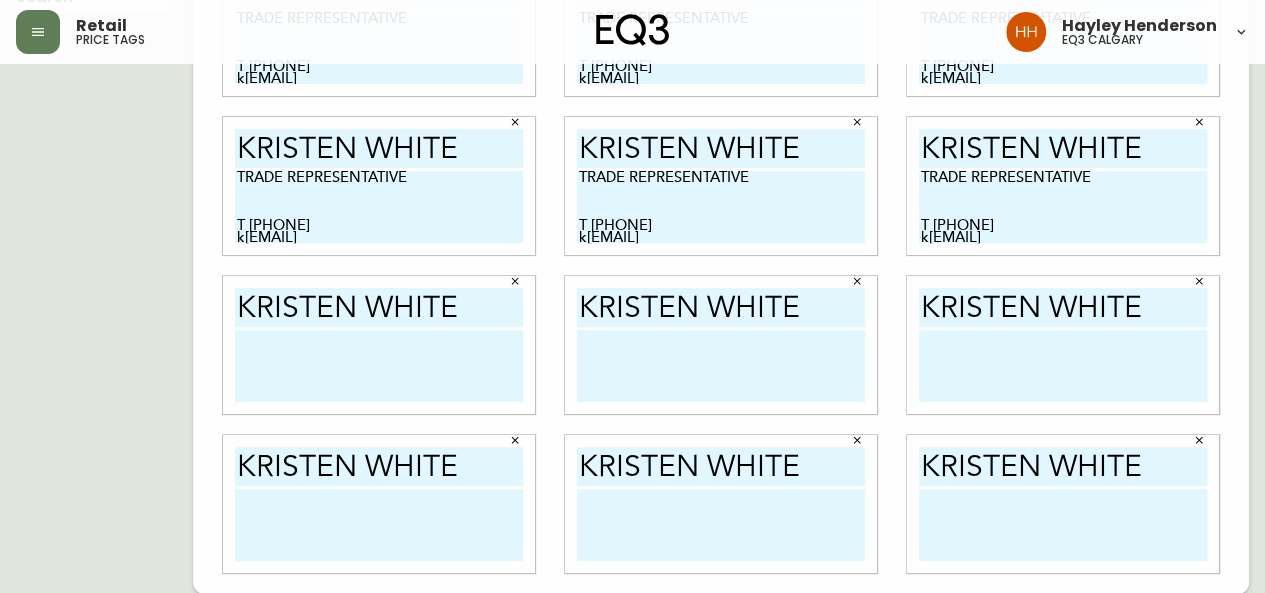 click at bounding box center [379, 366] 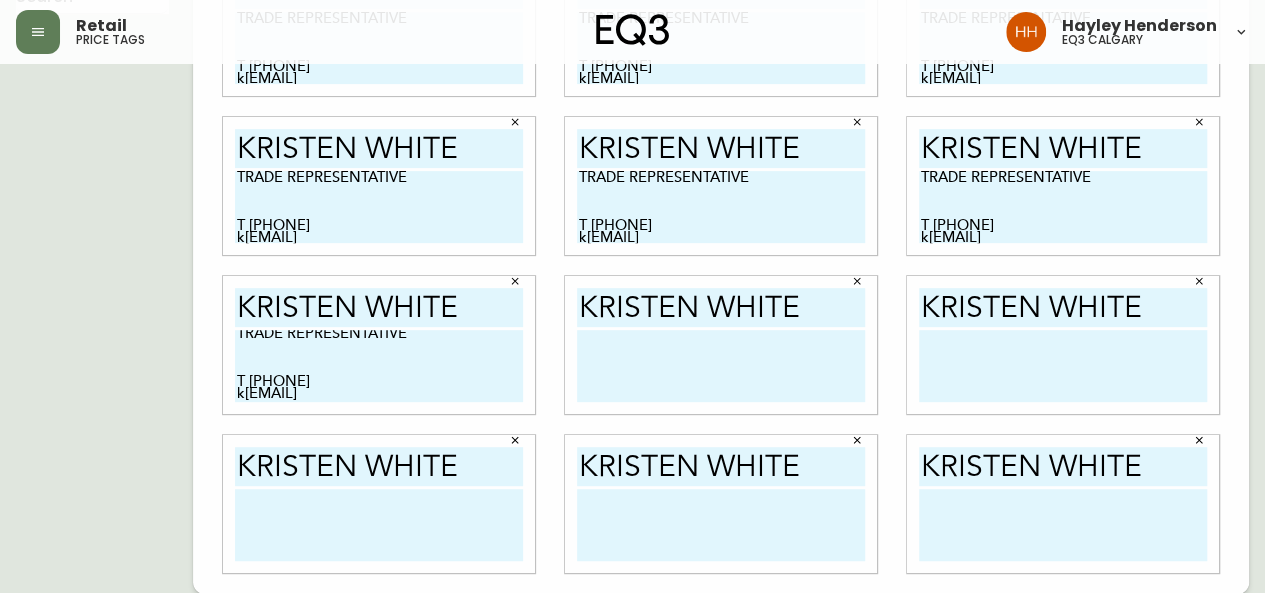 scroll, scrollTop: 0, scrollLeft: 0, axis: both 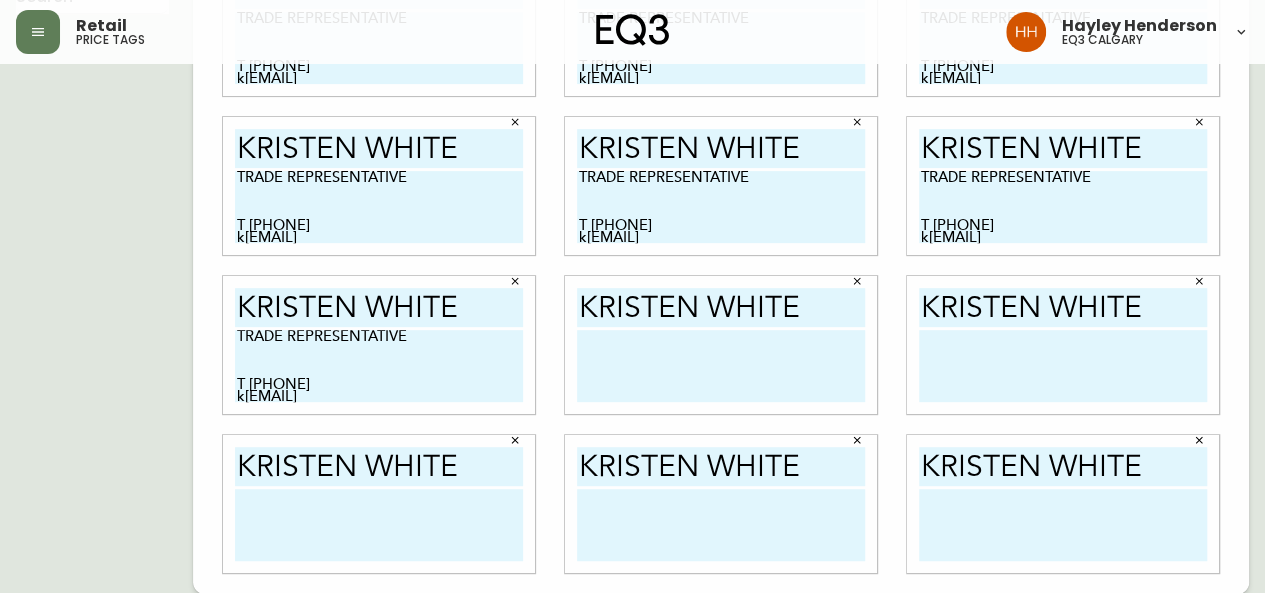 type on "TRADE REPRESENTATIVE
T [PHONE]
k[EMAIL]" 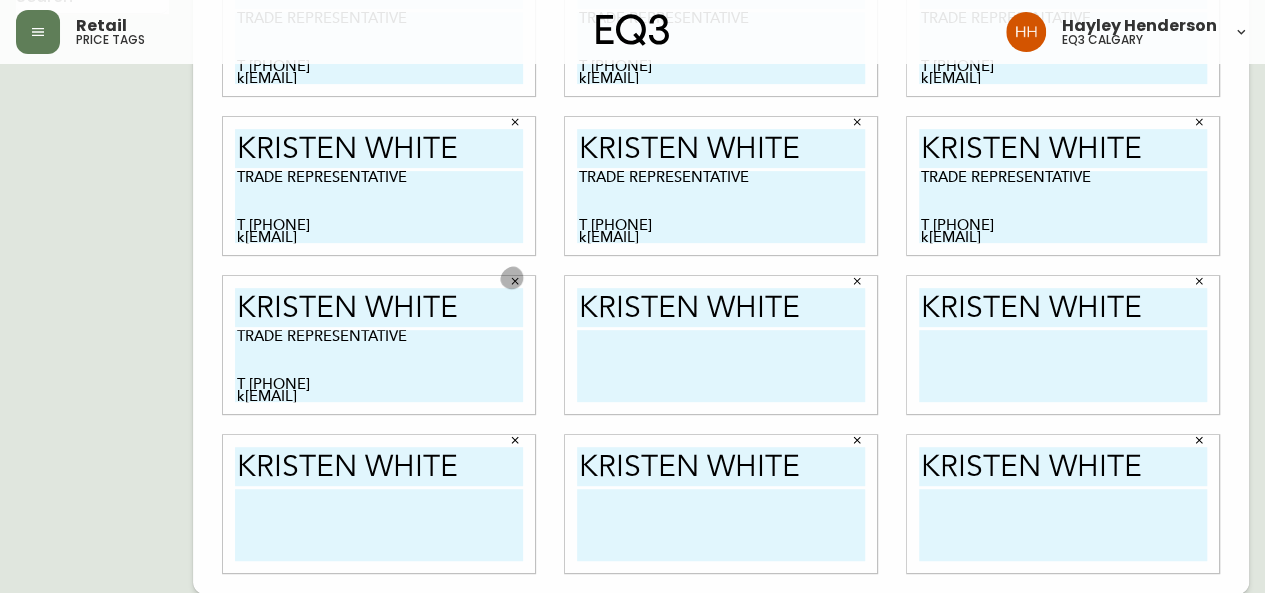 type 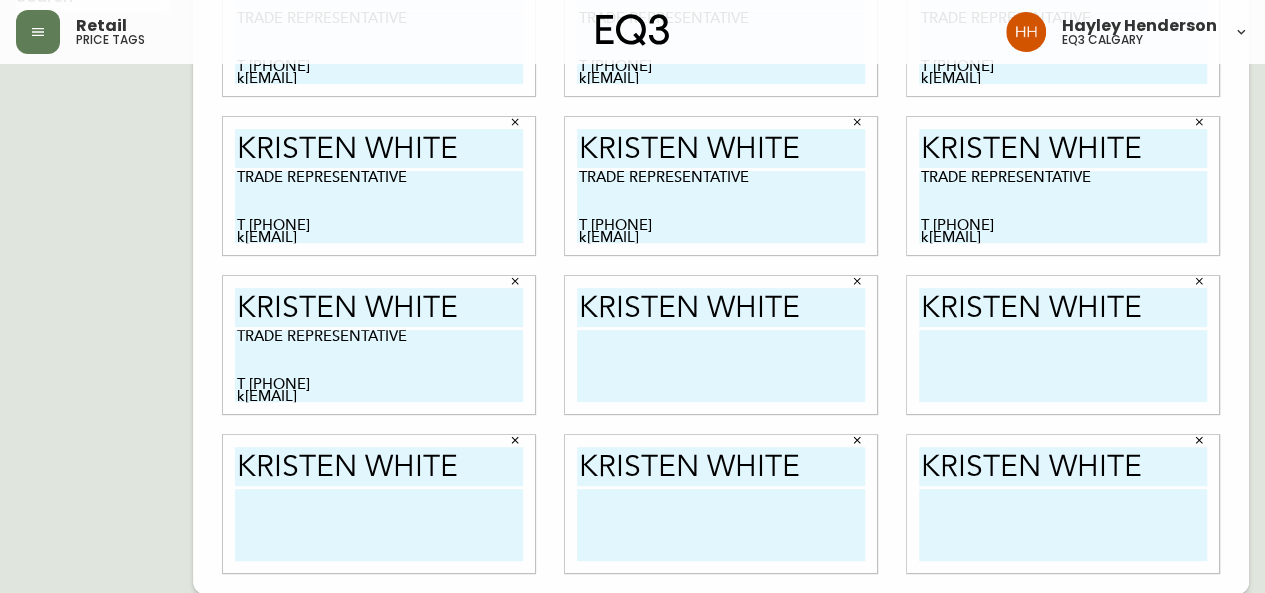 paste on "TRADE REPRESENTATIVE
T [PHONE]
k[EMAIL]" 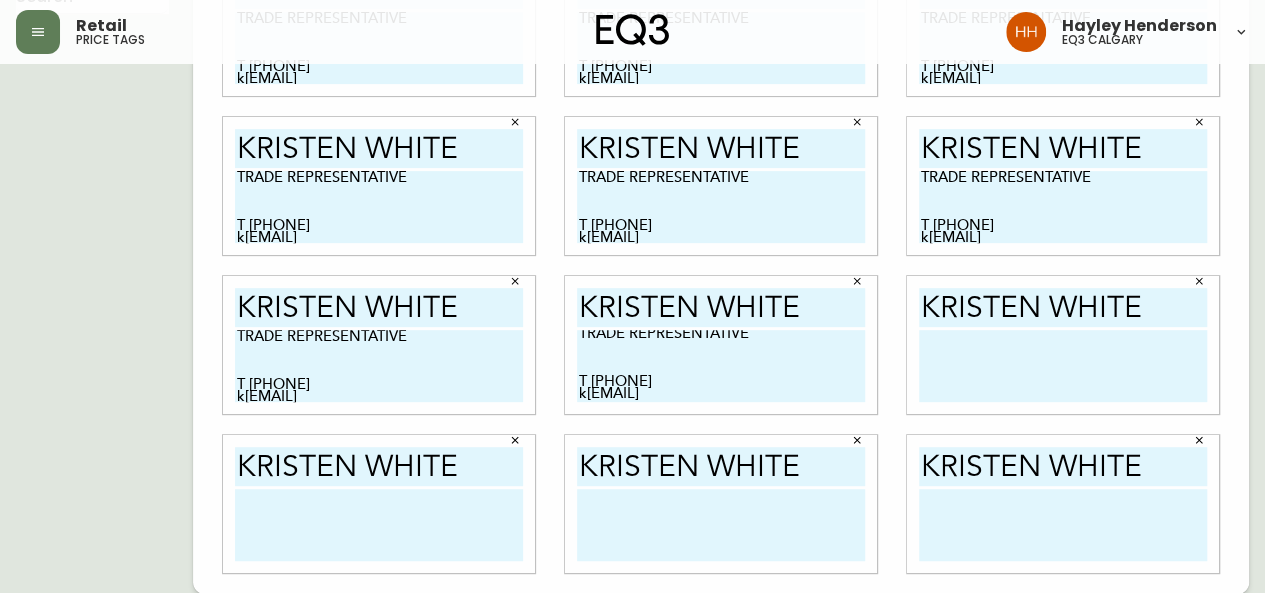 scroll, scrollTop: 0, scrollLeft: 0, axis: both 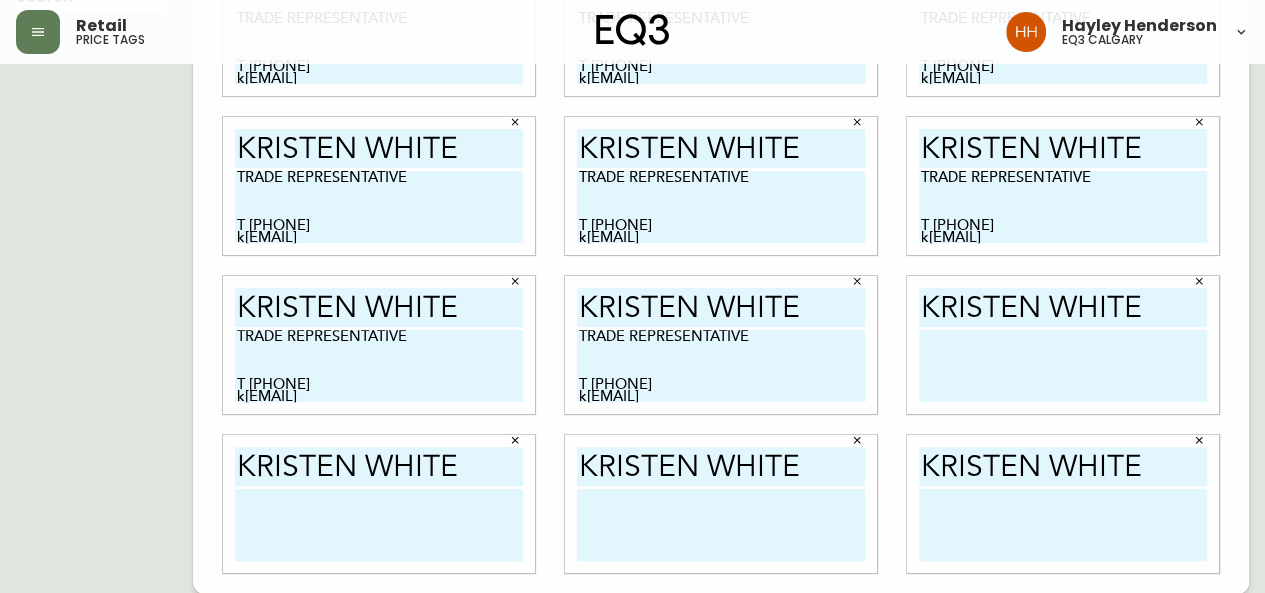 type on "TRADE REPRESENTATIVE
T [PHONE]
k[EMAIL]" 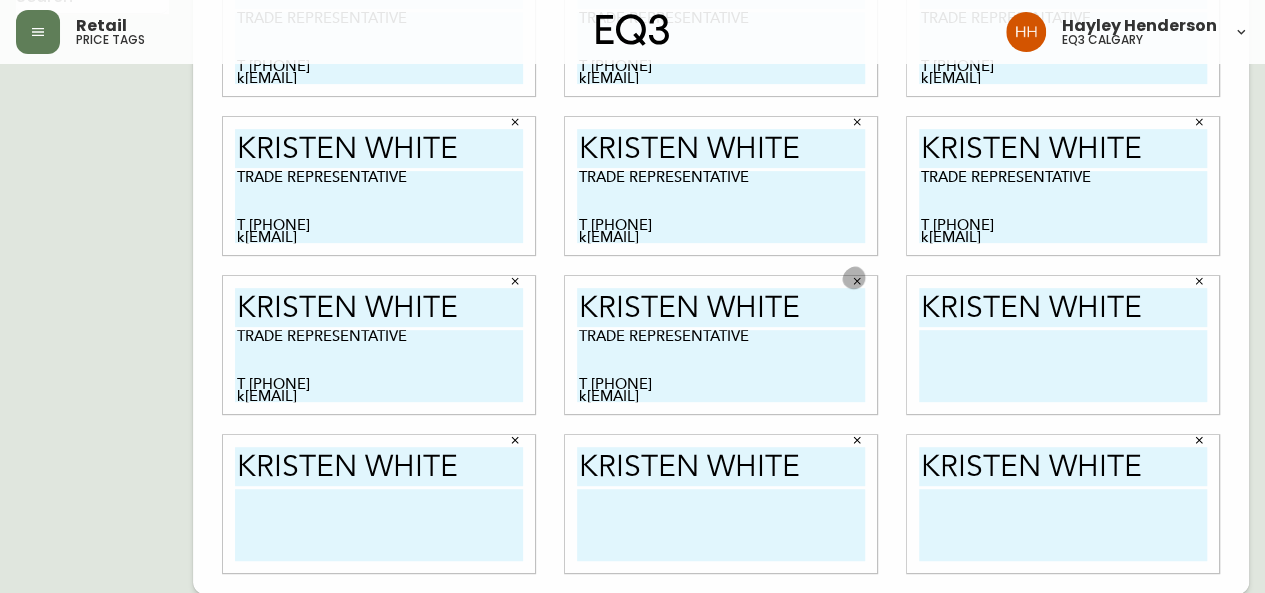 type 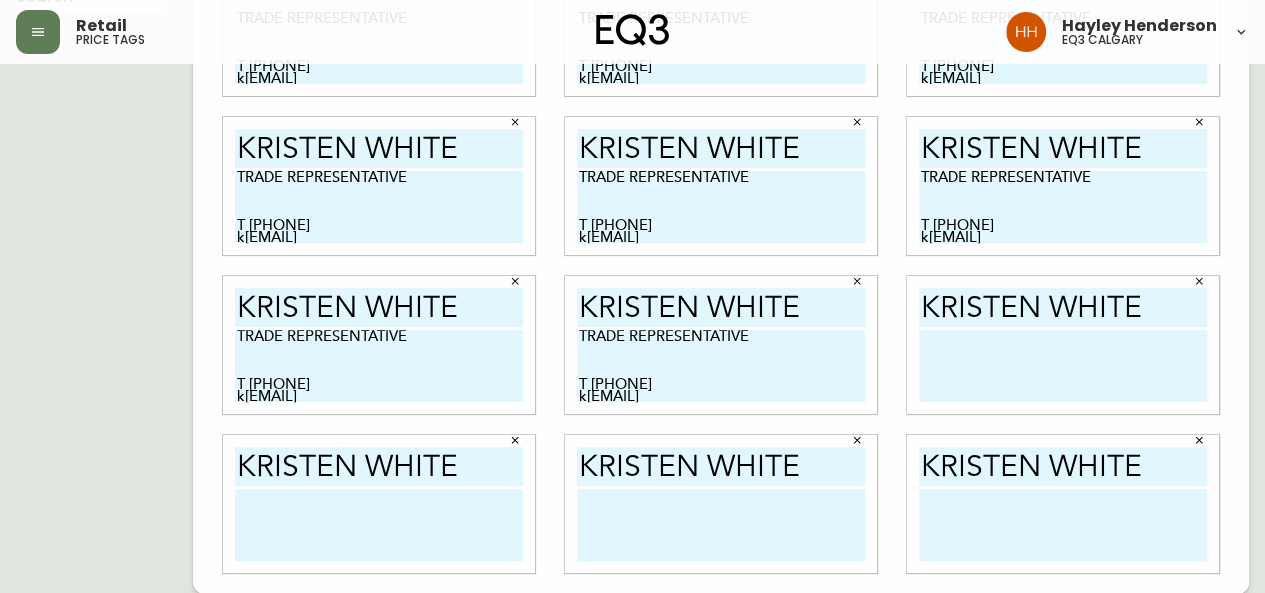 paste on "TRADE REPRESENTATIVE
T [PHONE]
k[EMAIL]" 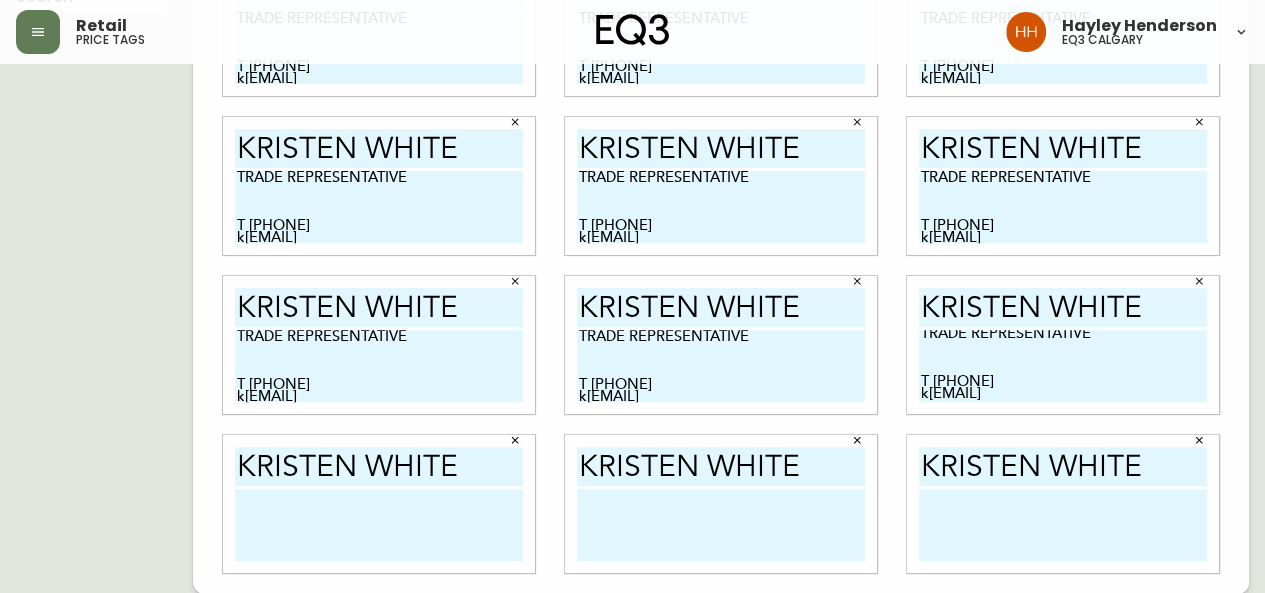 scroll, scrollTop: 0, scrollLeft: 0, axis: both 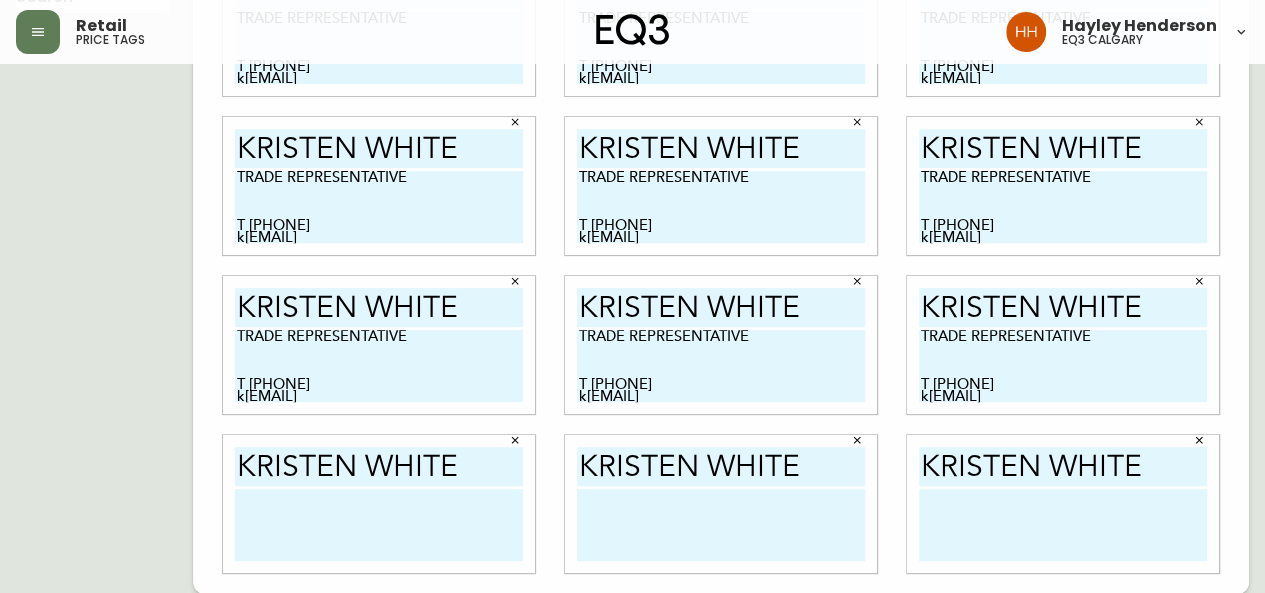 type on "TRADE REPRESENTATIVE
T [PHONE]
k[EMAIL]" 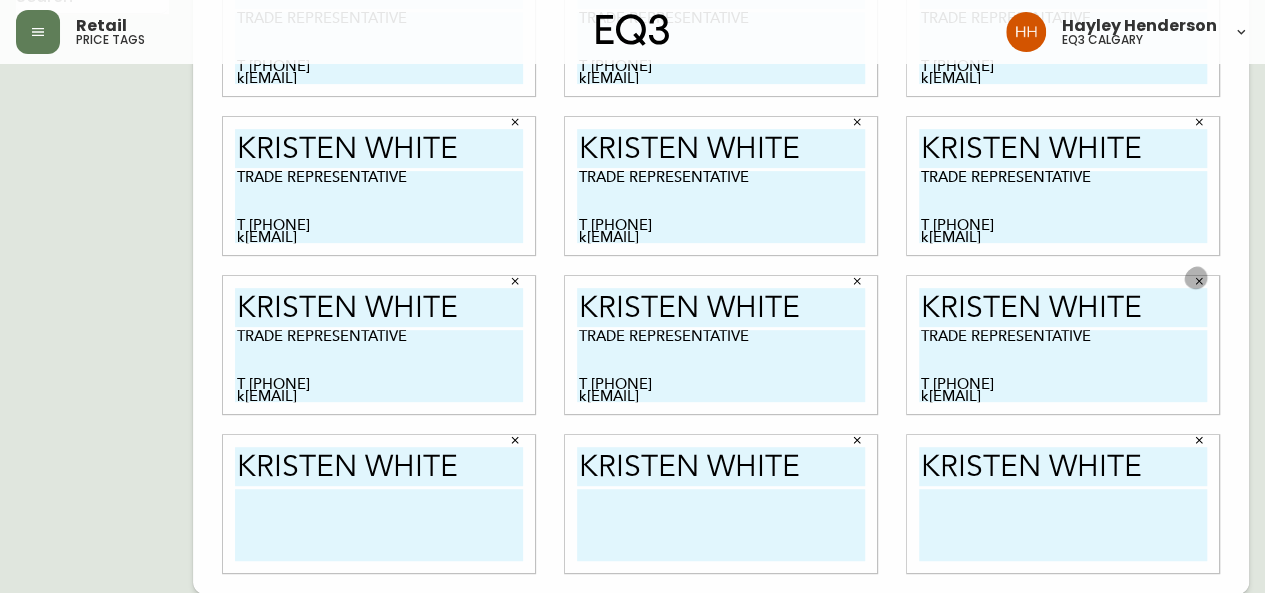 type 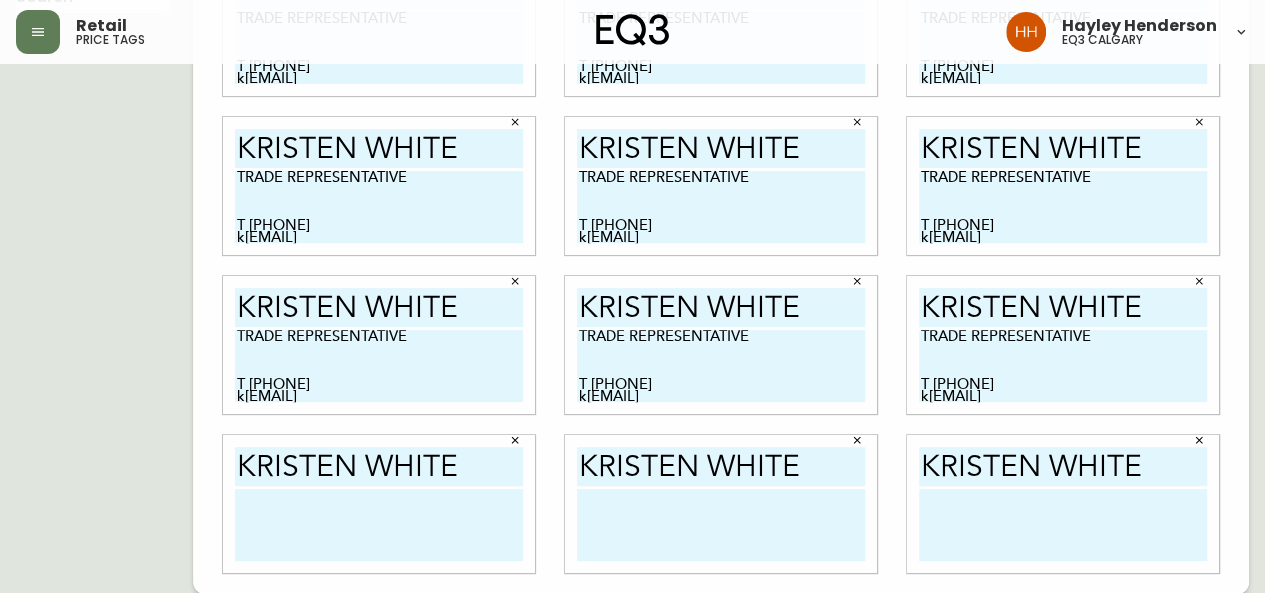 paste on "TRADE REPRESENTATIVE
T [PHONE]
k[EMAIL]" 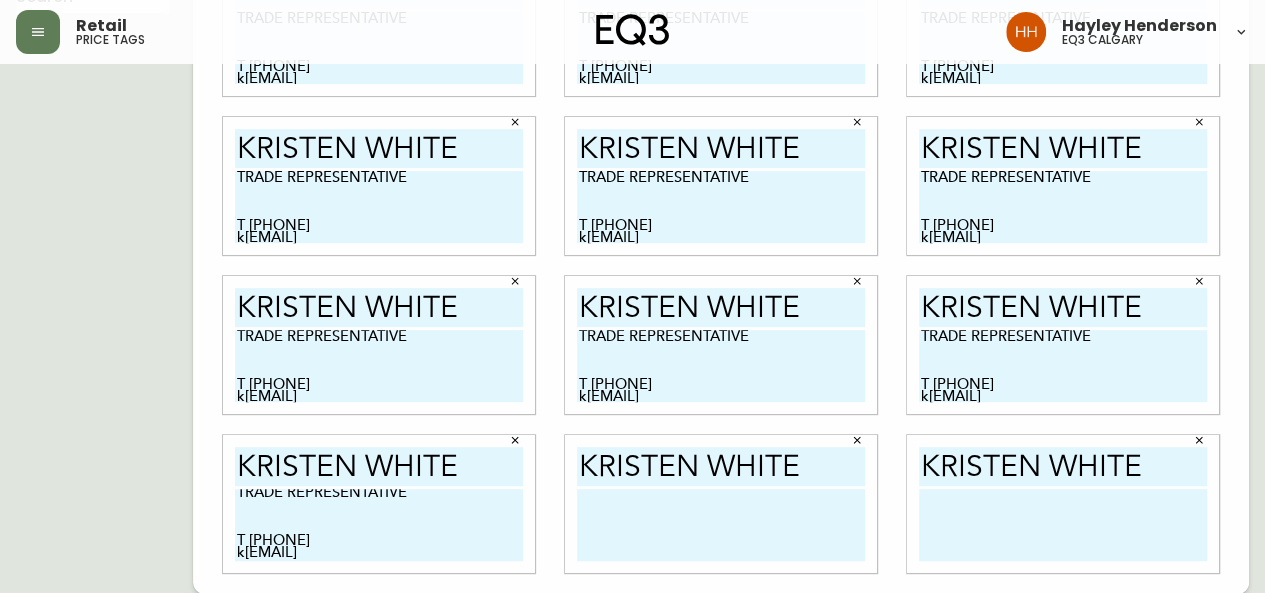 scroll, scrollTop: 0, scrollLeft: 0, axis: both 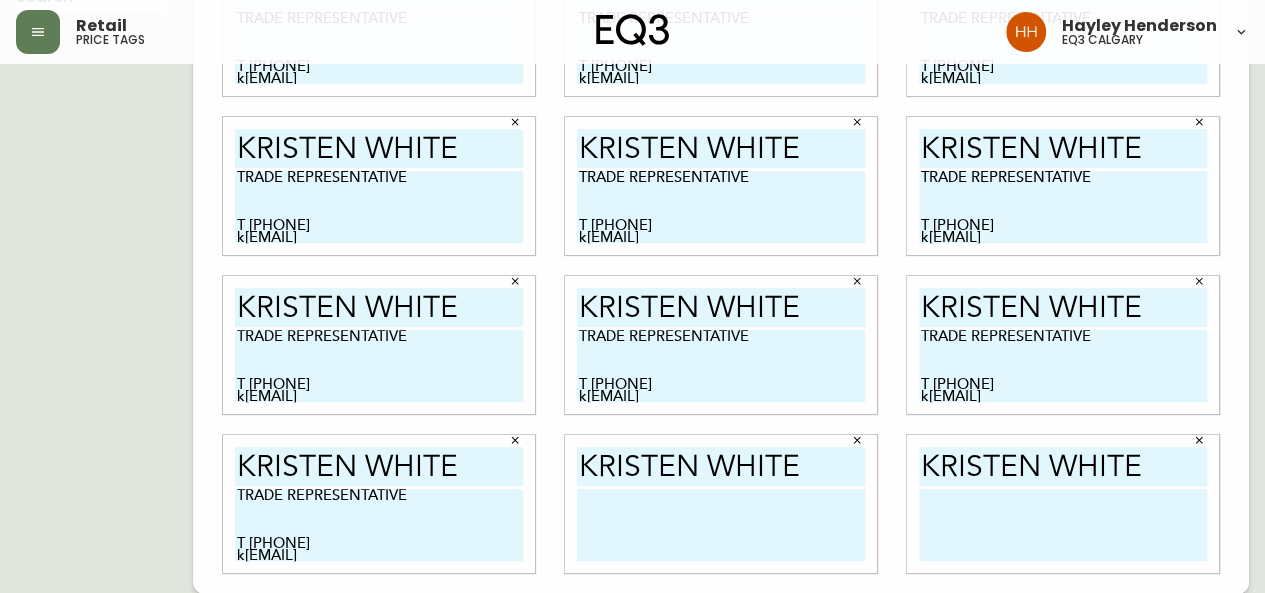 type on "TRADE REPRESENTATIVE
T [PHONE]
k[EMAIL]" 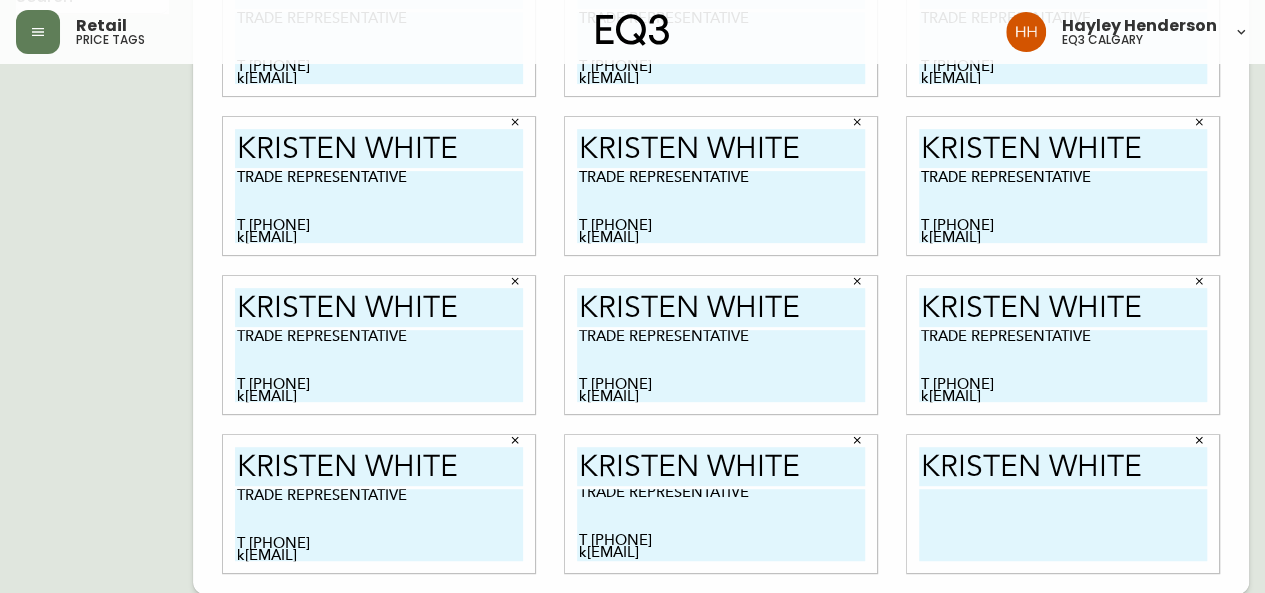 scroll, scrollTop: 0, scrollLeft: 0, axis: both 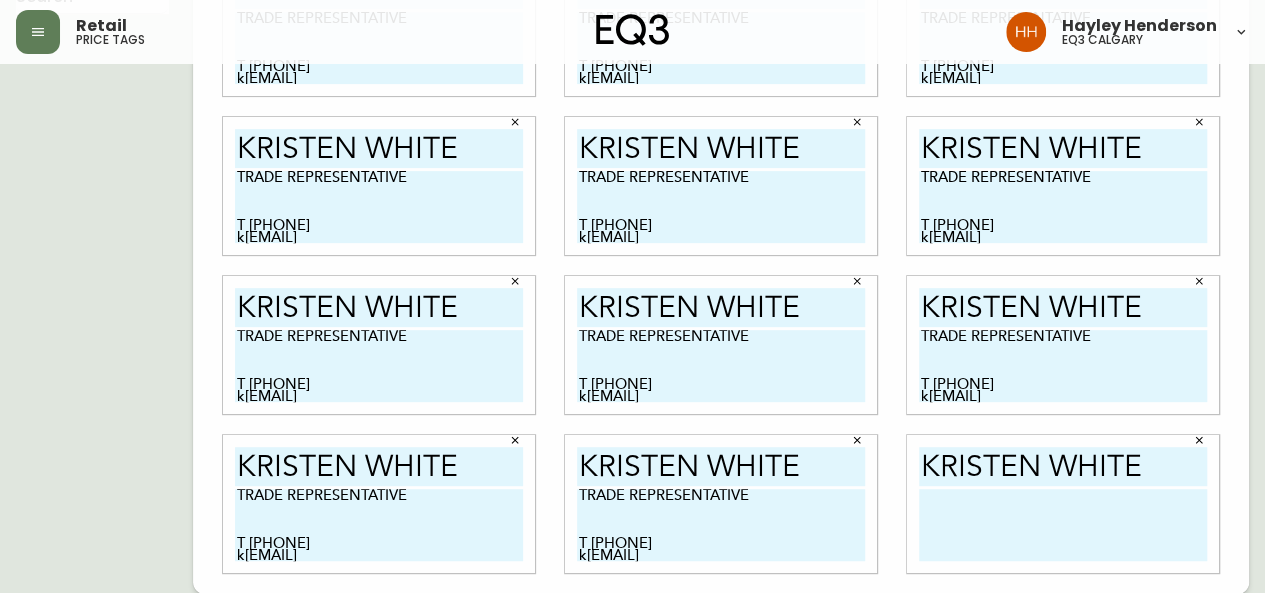 type on "TRADE REPRESENTATIVE
T [PHONE]
k[EMAIL]" 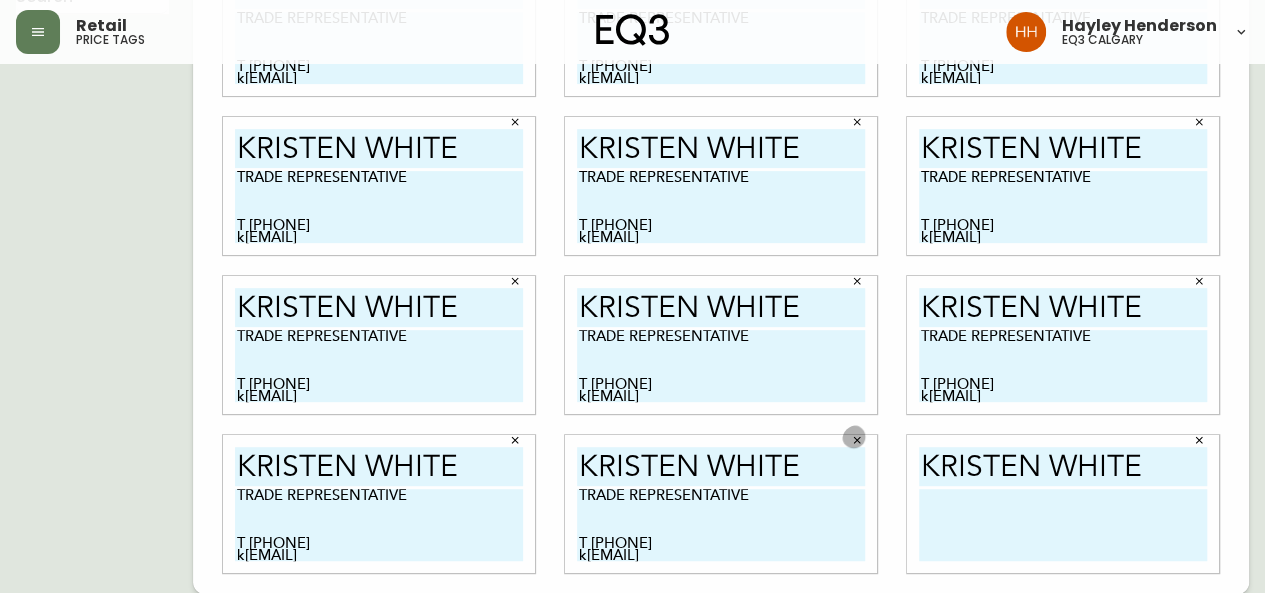 type 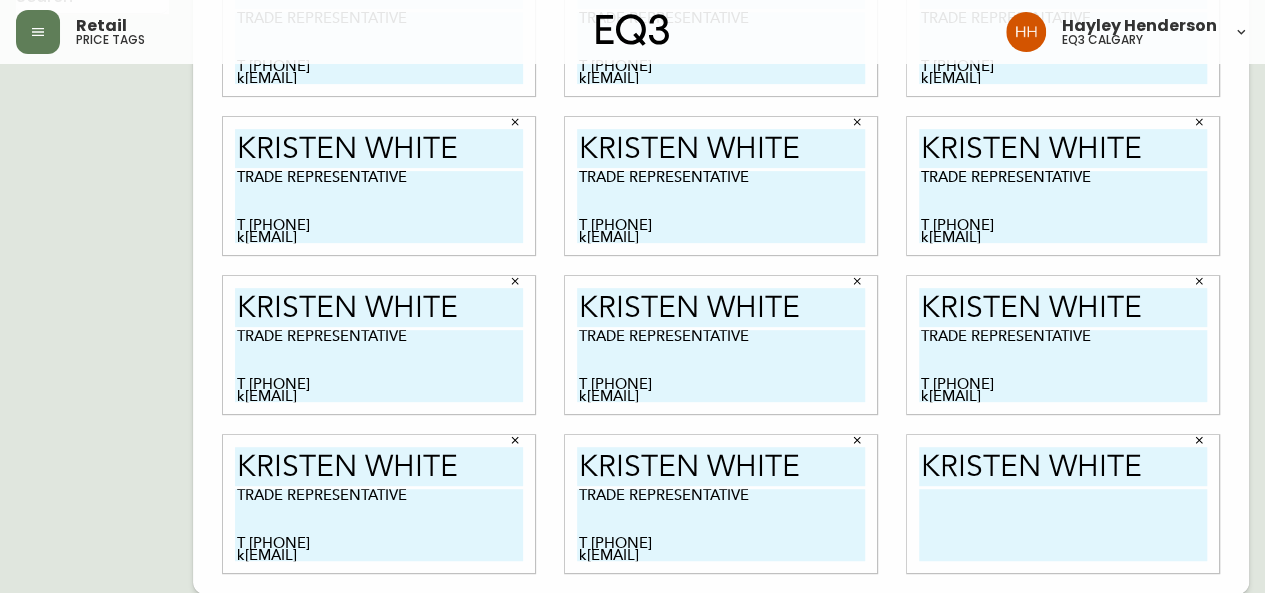 paste on "TRADE REPRESENTATIVE
T [PHONE]
k[EMAIL]" 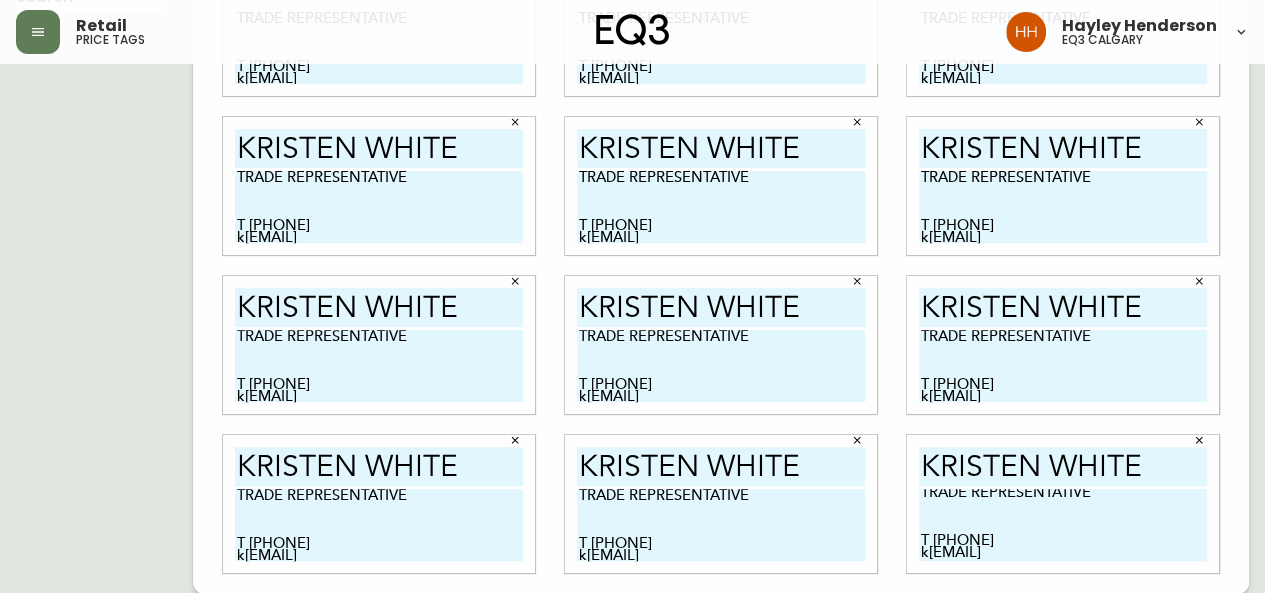 scroll, scrollTop: 0, scrollLeft: 0, axis: both 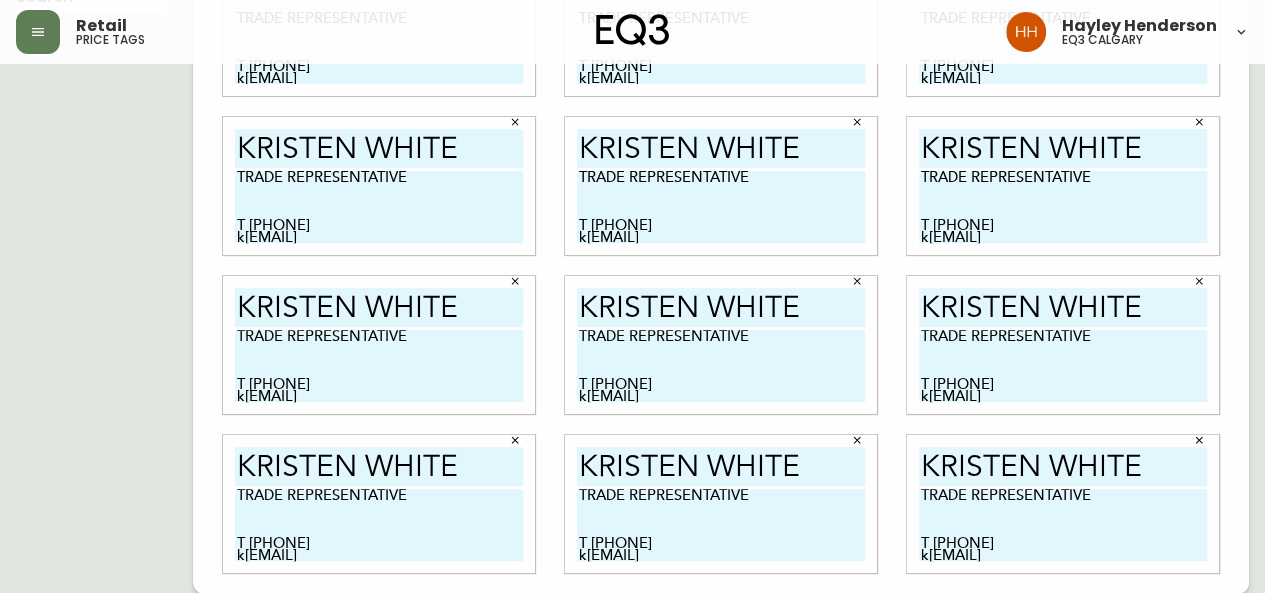 type on "TRADE REPRESENTATIVE
T [PHONE]
k[EMAIL]" 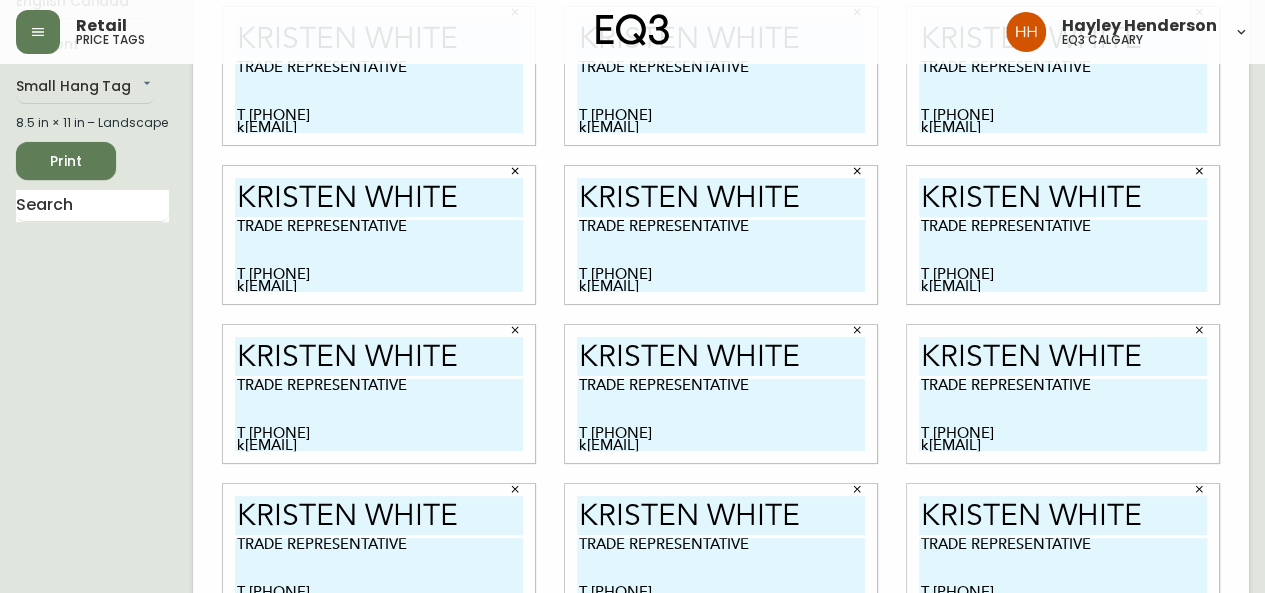 scroll, scrollTop: 0, scrollLeft: 0, axis: both 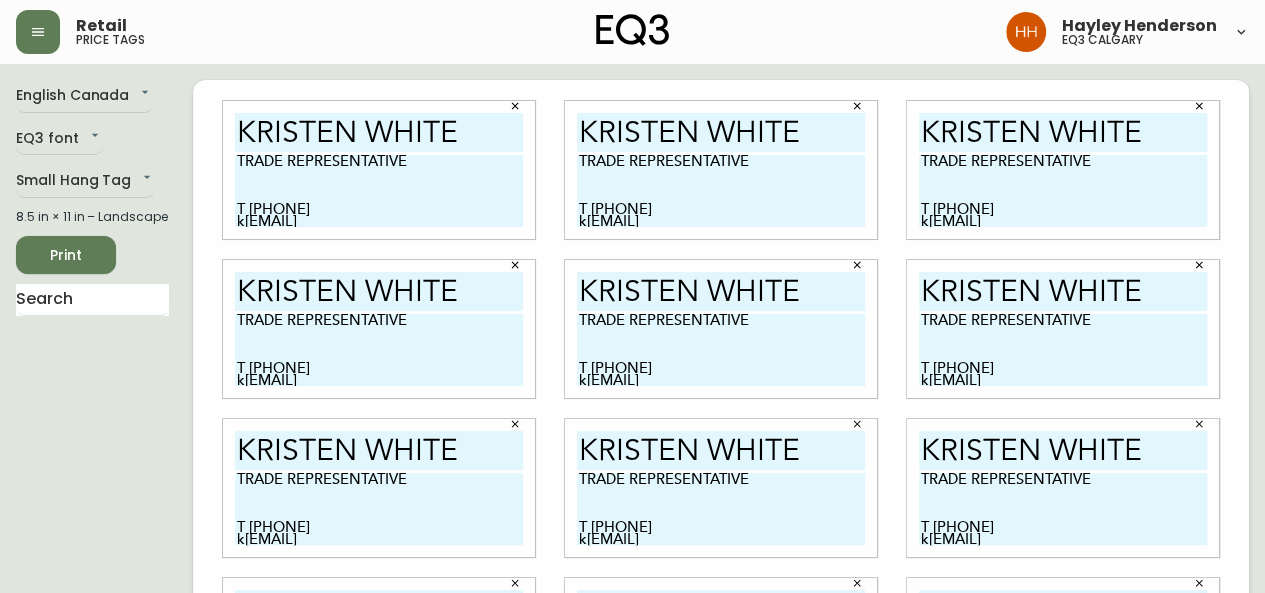 click on "Print" at bounding box center (92, 255) 